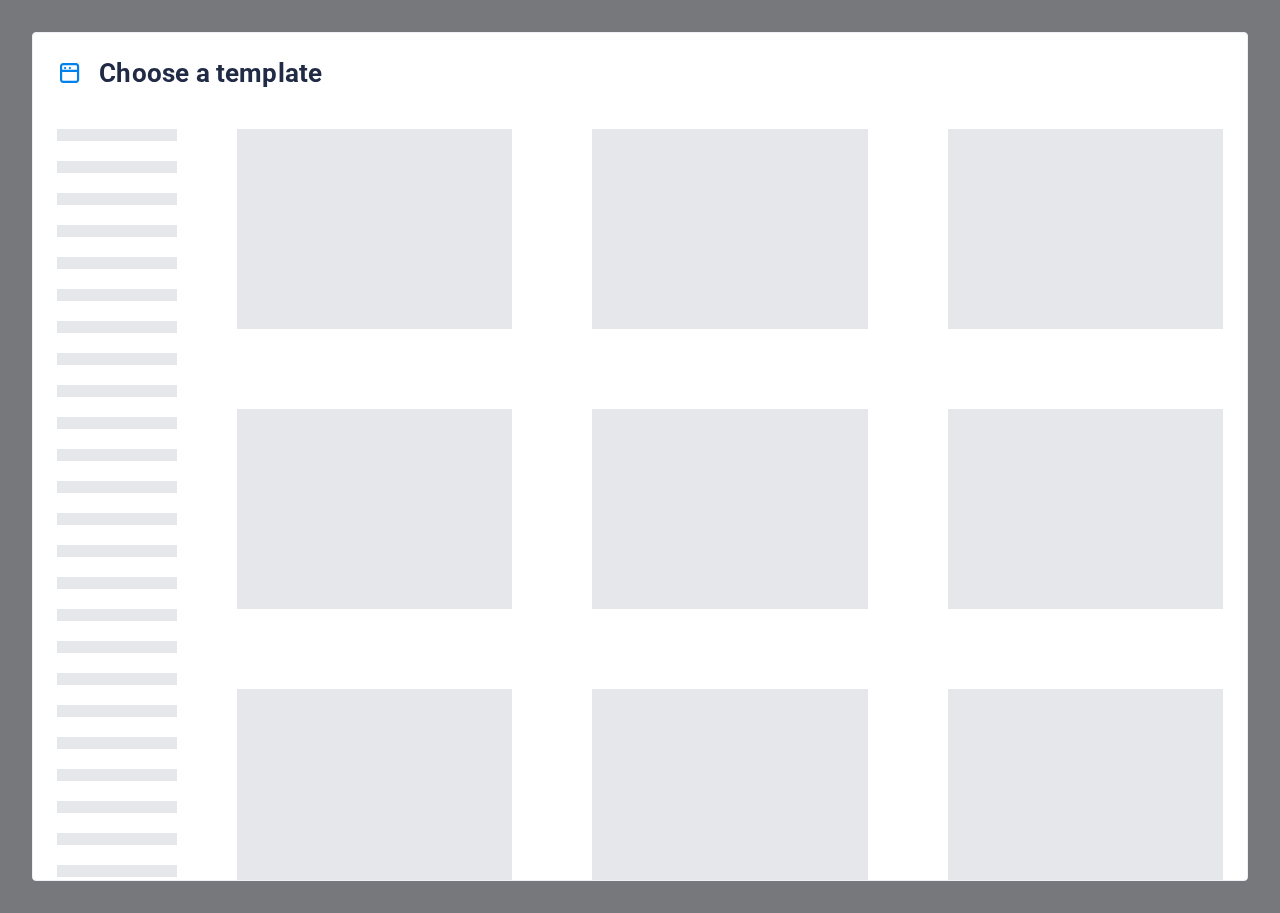 scroll, scrollTop: 0, scrollLeft: 0, axis: both 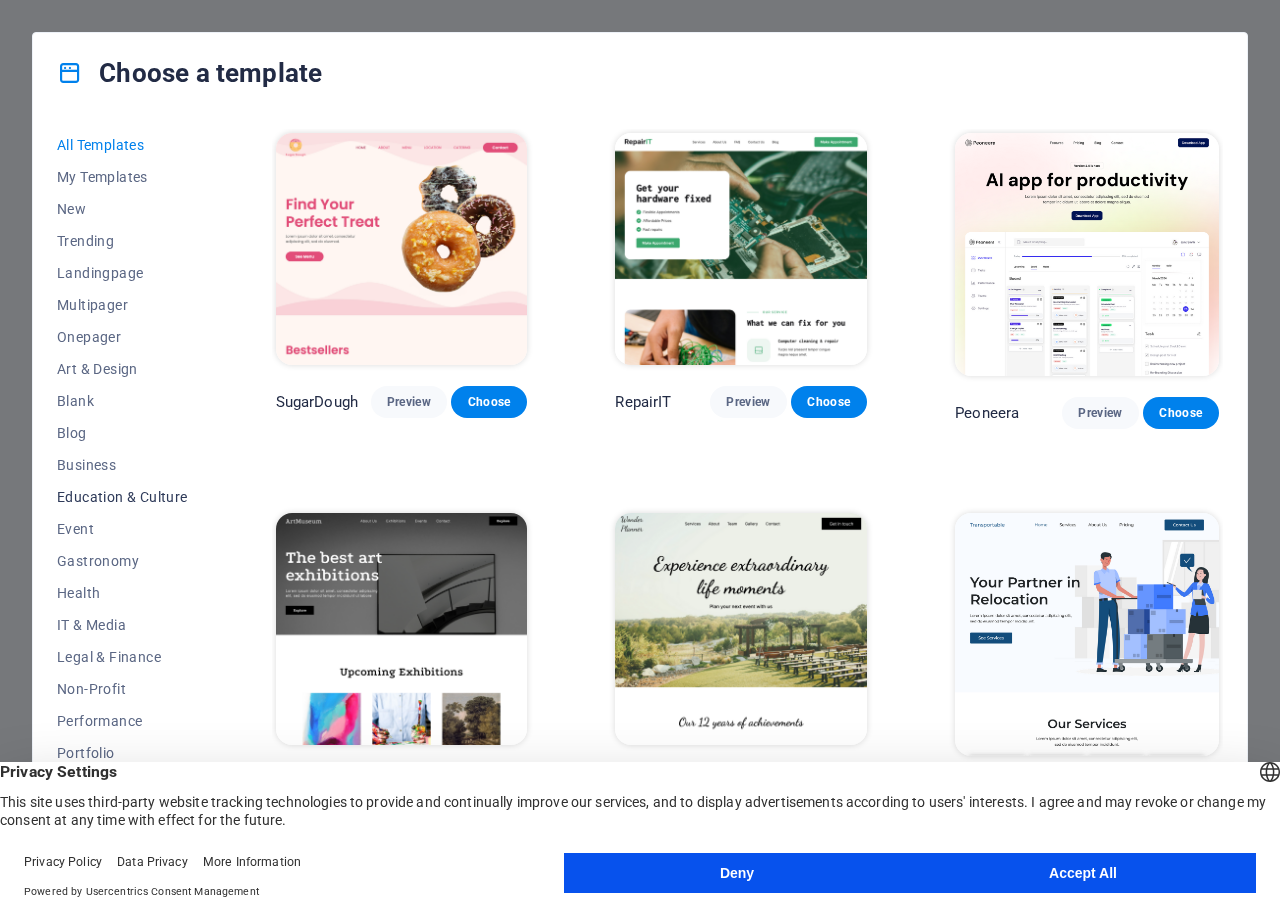 click on "Education & Culture" at bounding box center (122, 497) 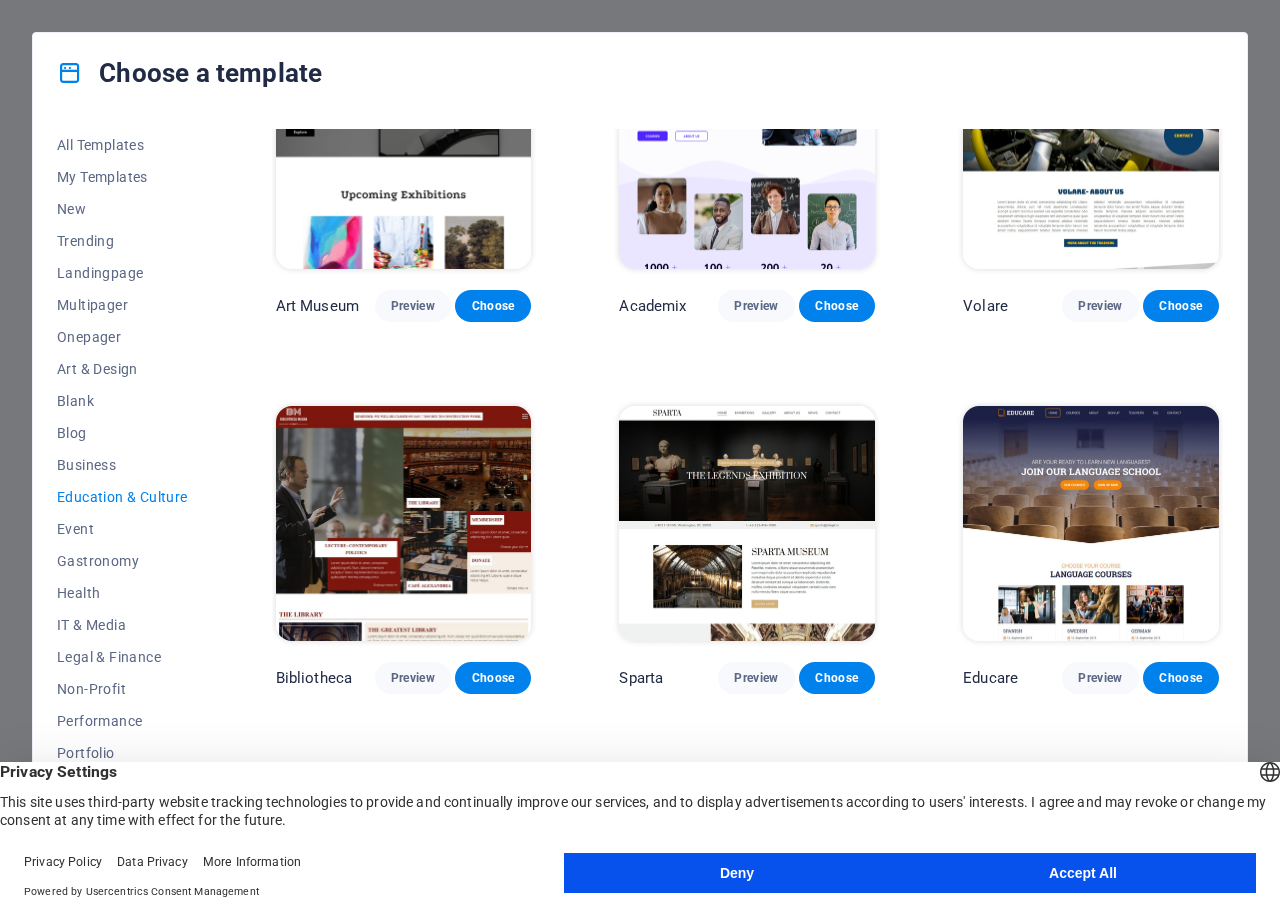scroll, scrollTop: 200, scrollLeft: 0, axis: vertical 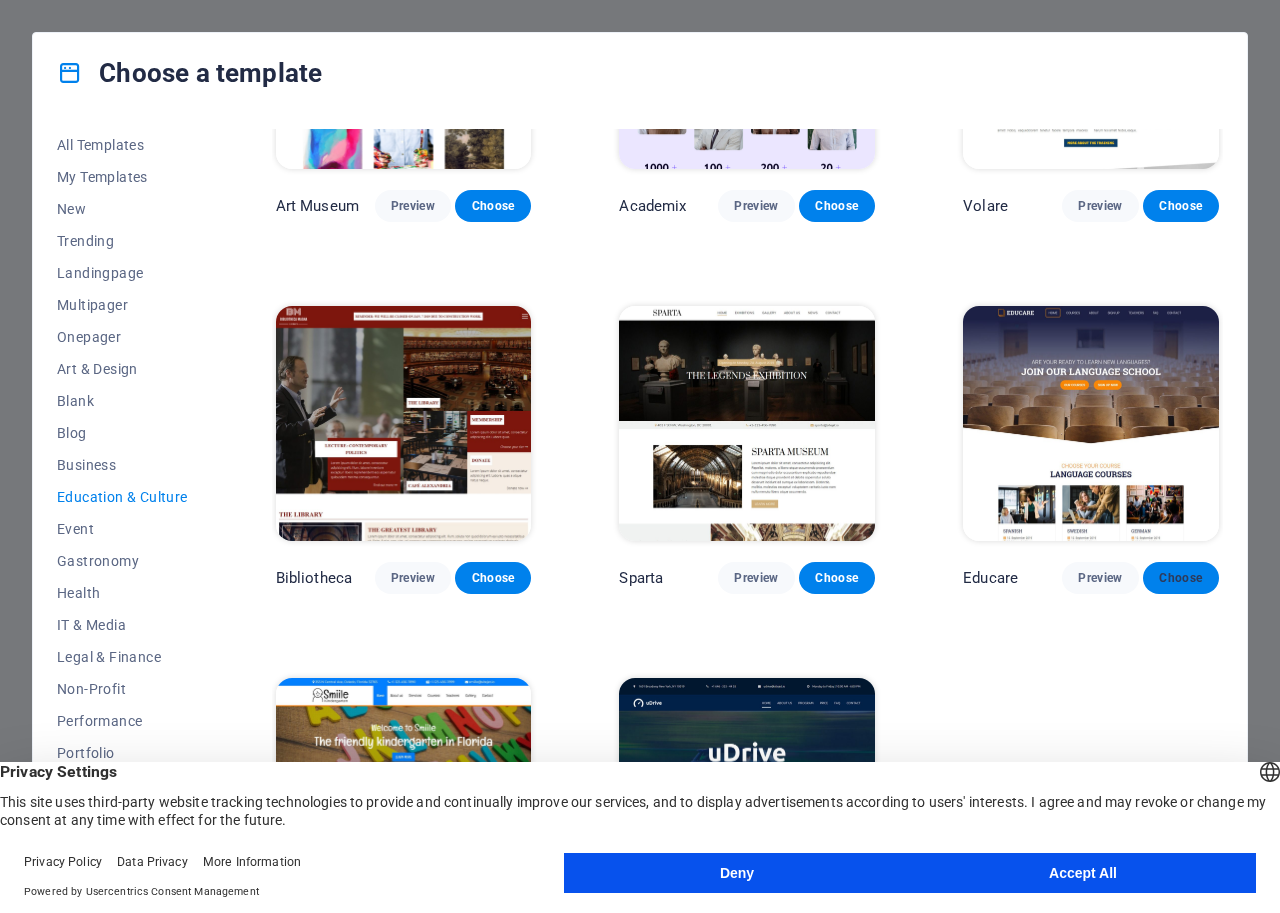 click on "Choose" at bounding box center (1181, 578) 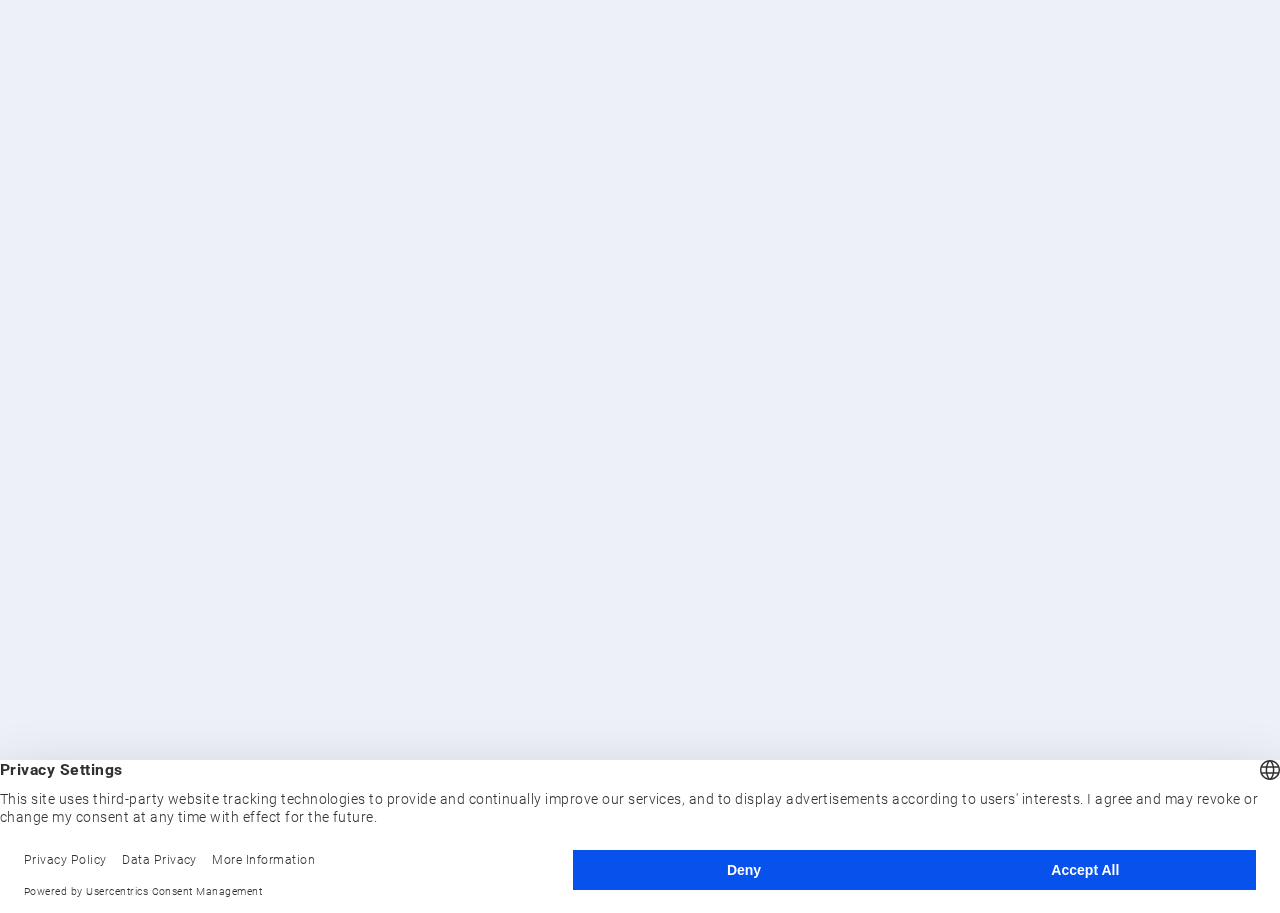 scroll, scrollTop: 0, scrollLeft: 0, axis: both 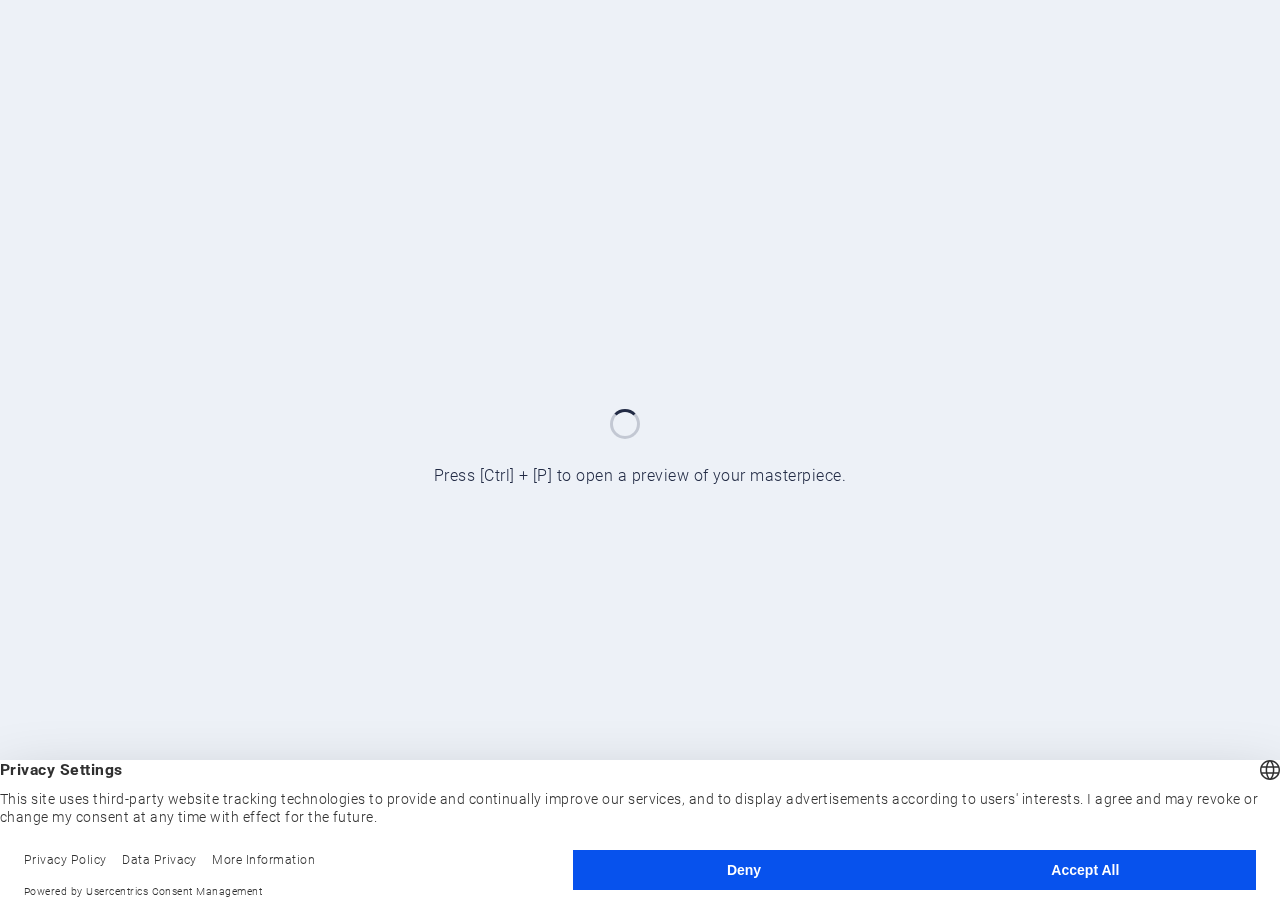 click on "Accept All" at bounding box center [1085, 870] 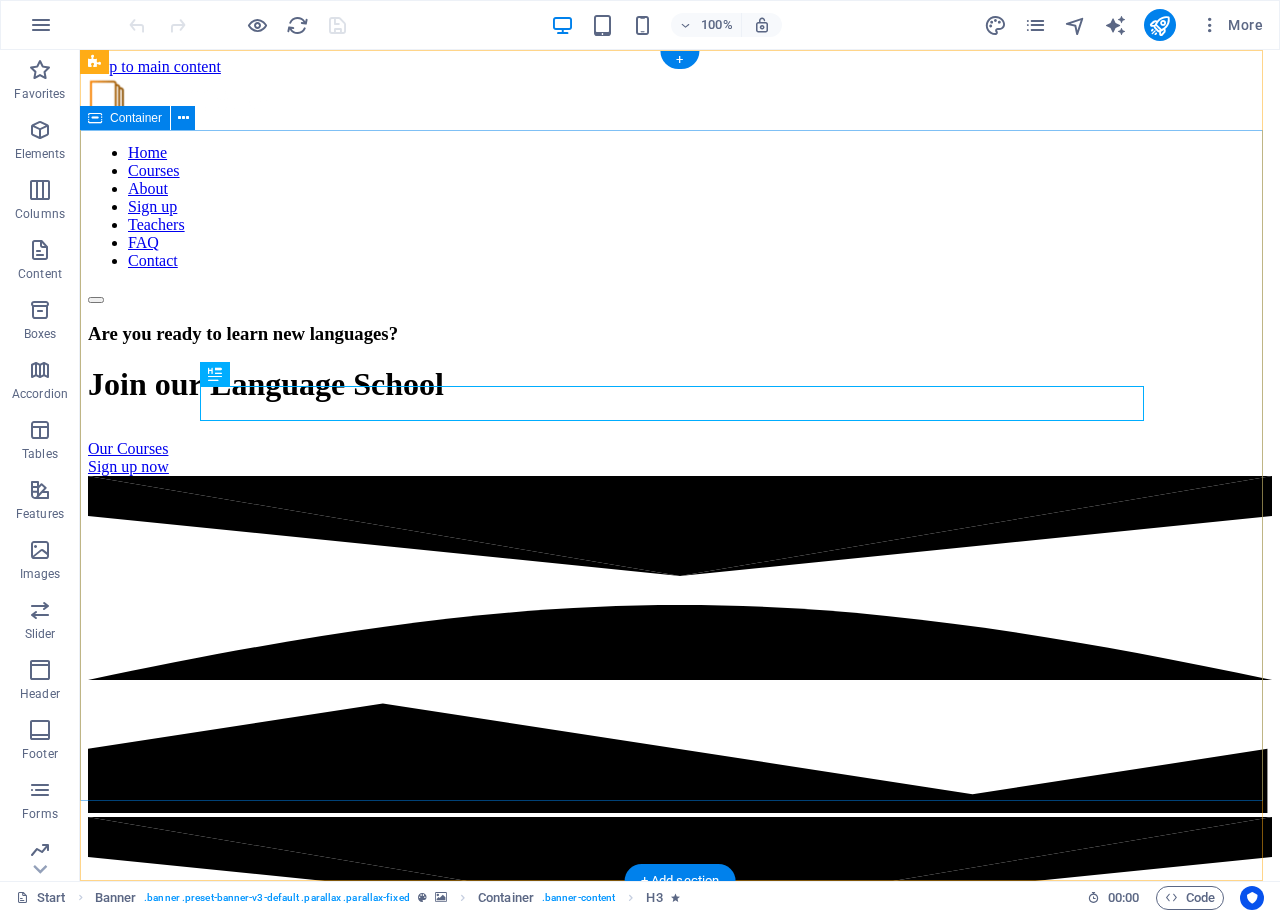 scroll, scrollTop: 0, scrollLeft: 0, axis: both 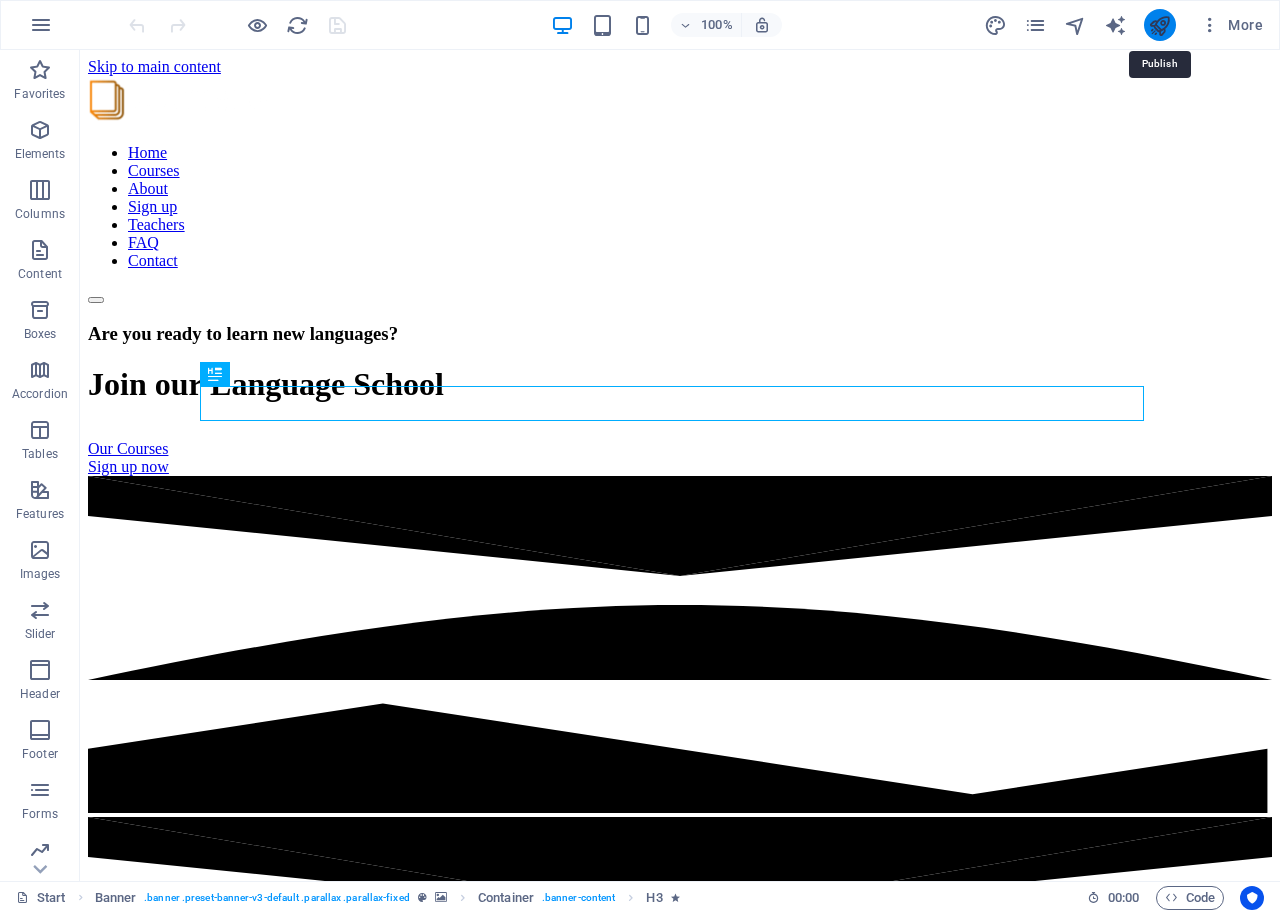 click at bounding box center [1159, 25] 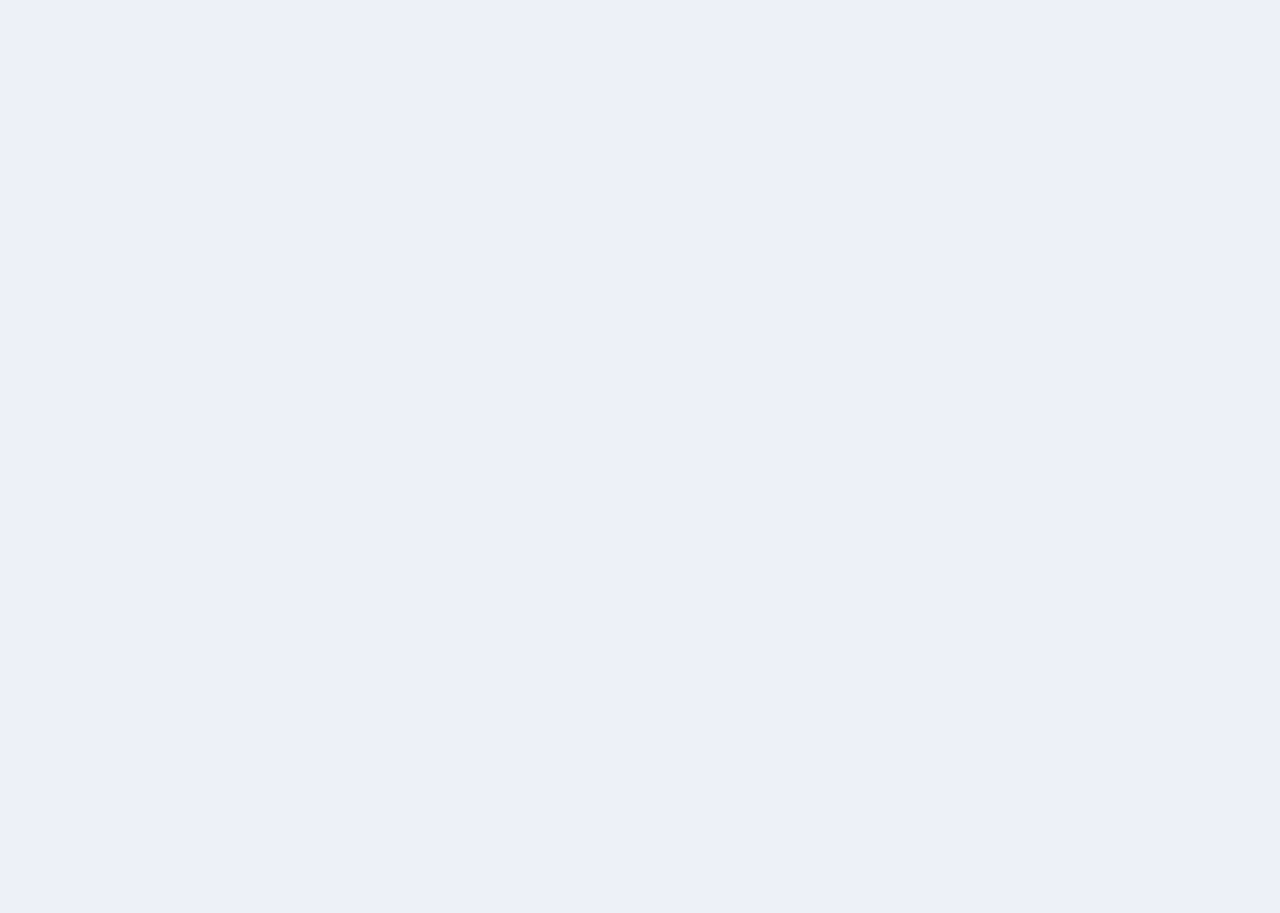 scroll, scrollTop: 0, scrollLeft: 0, axis: both 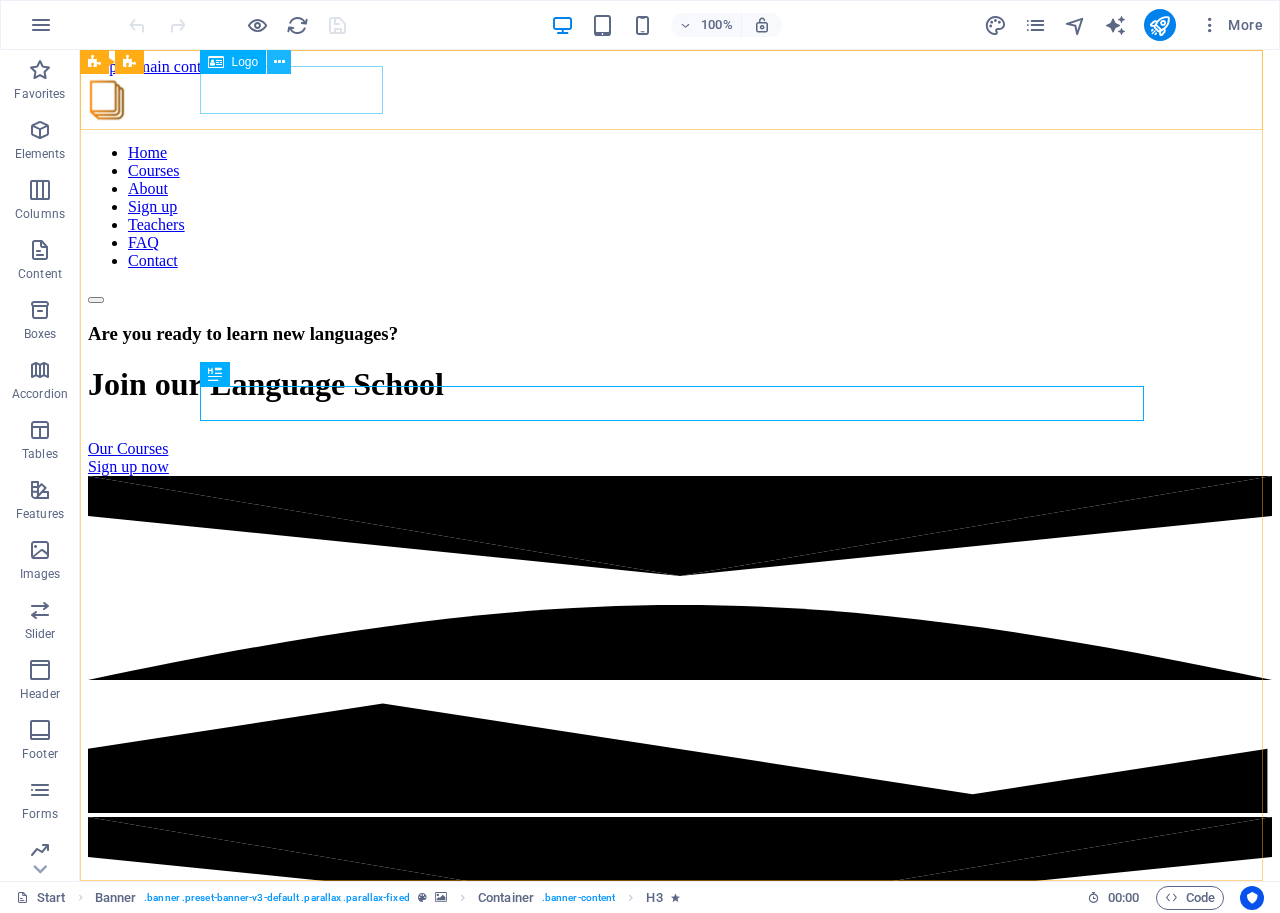 click at bounding box center [279, 62] 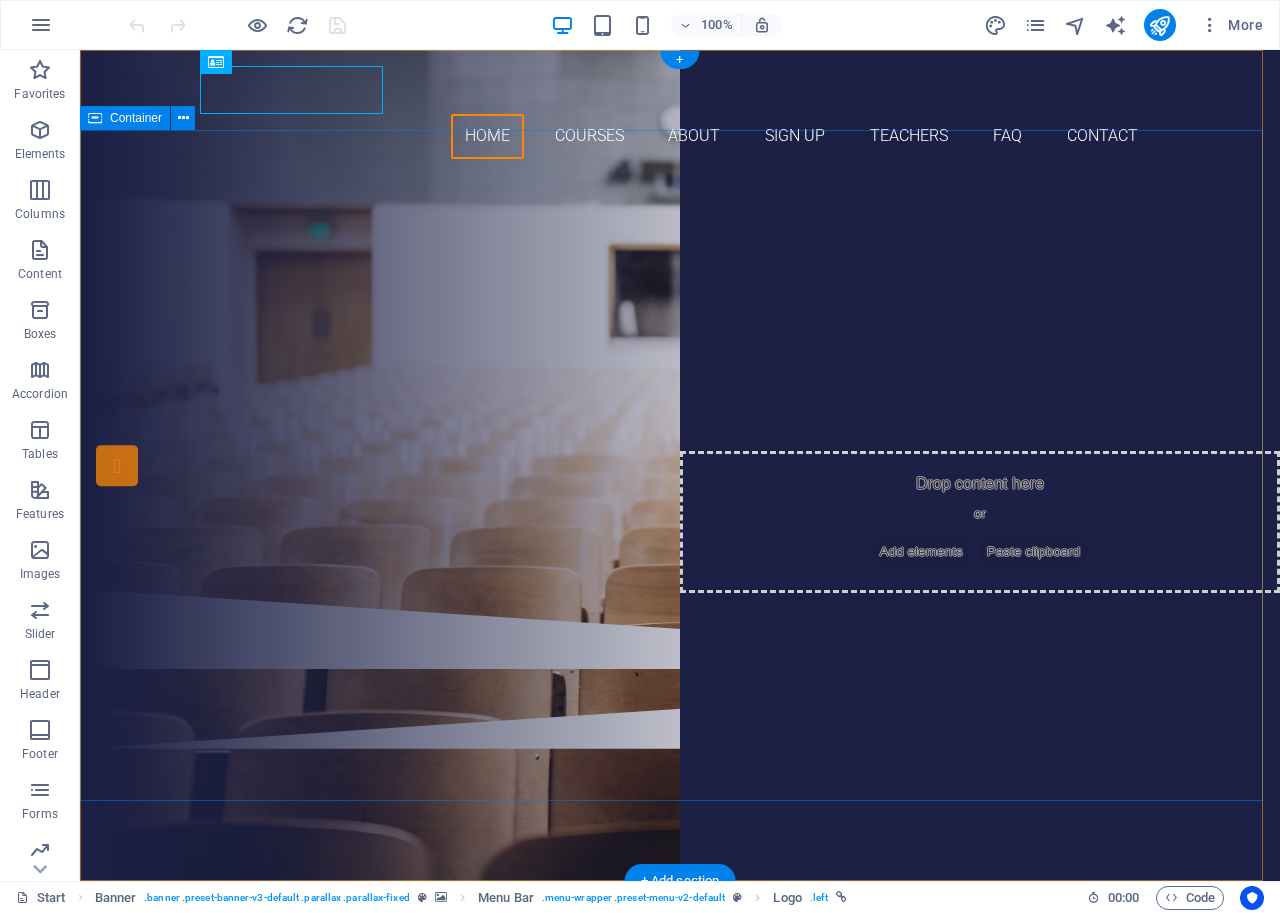 click on "Are you ready to learn new languages? Join our Language School Our Courses Sign up now" at bounding box center [680, 382] 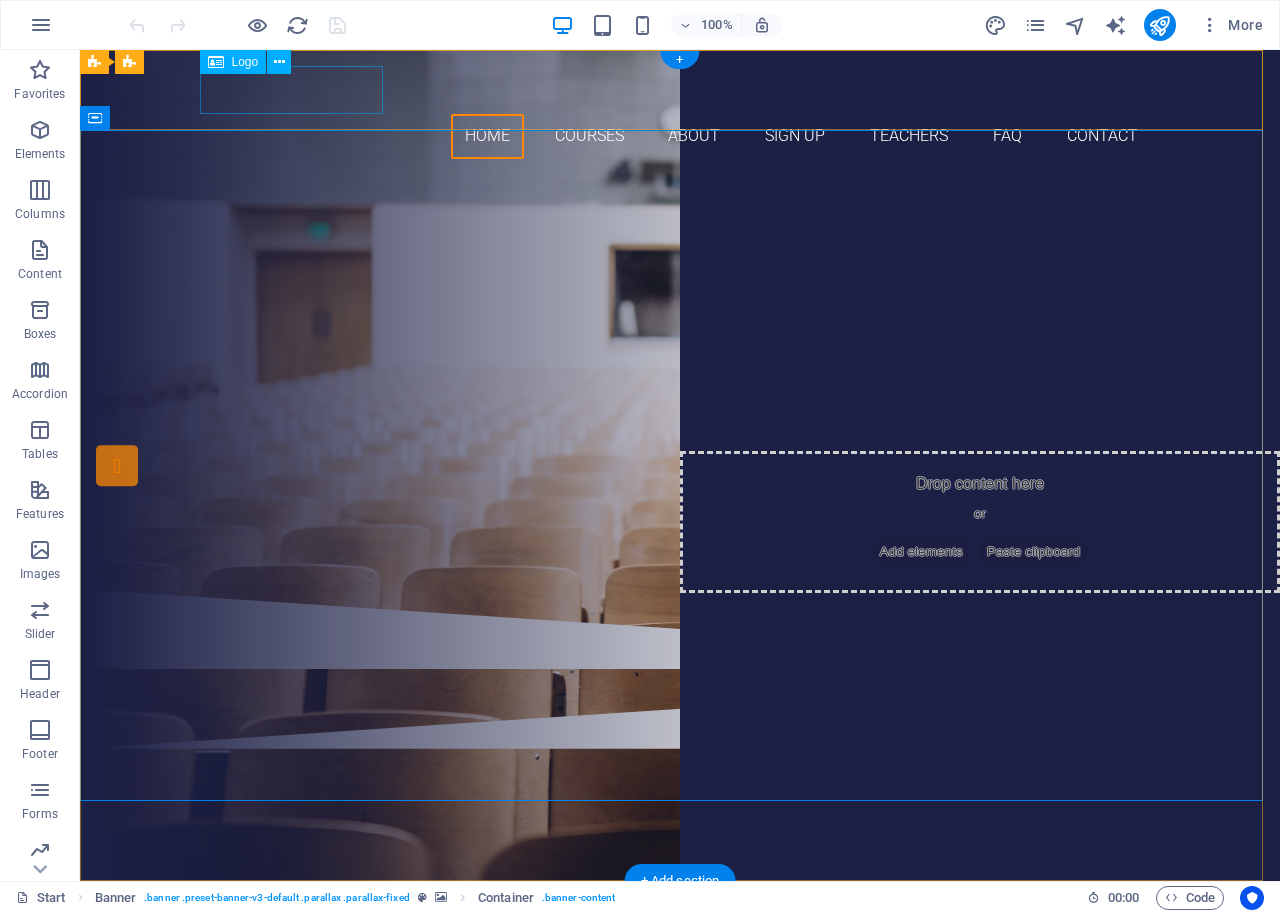 click at bounding box center (680, 90) 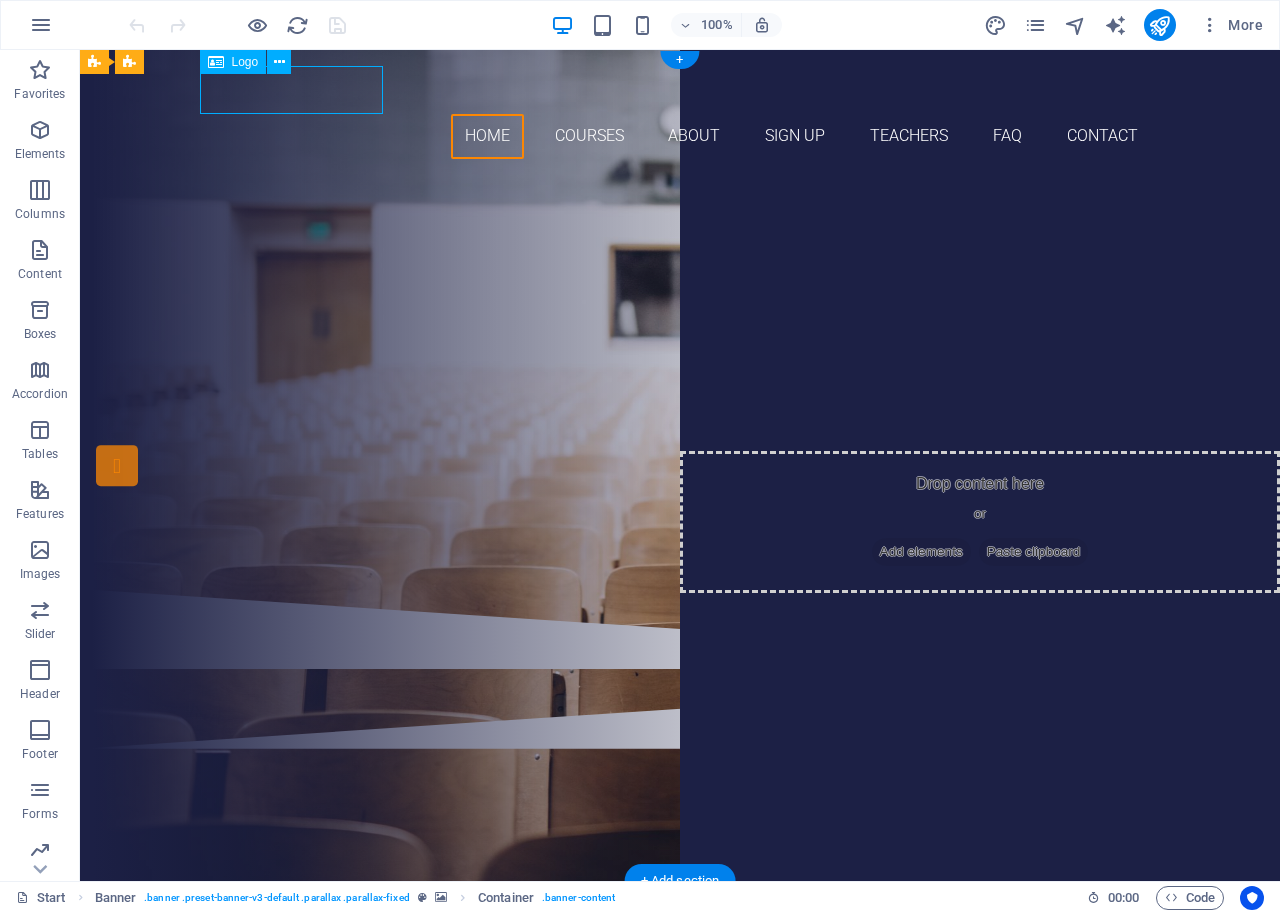 click at bounding box center [680, 90] 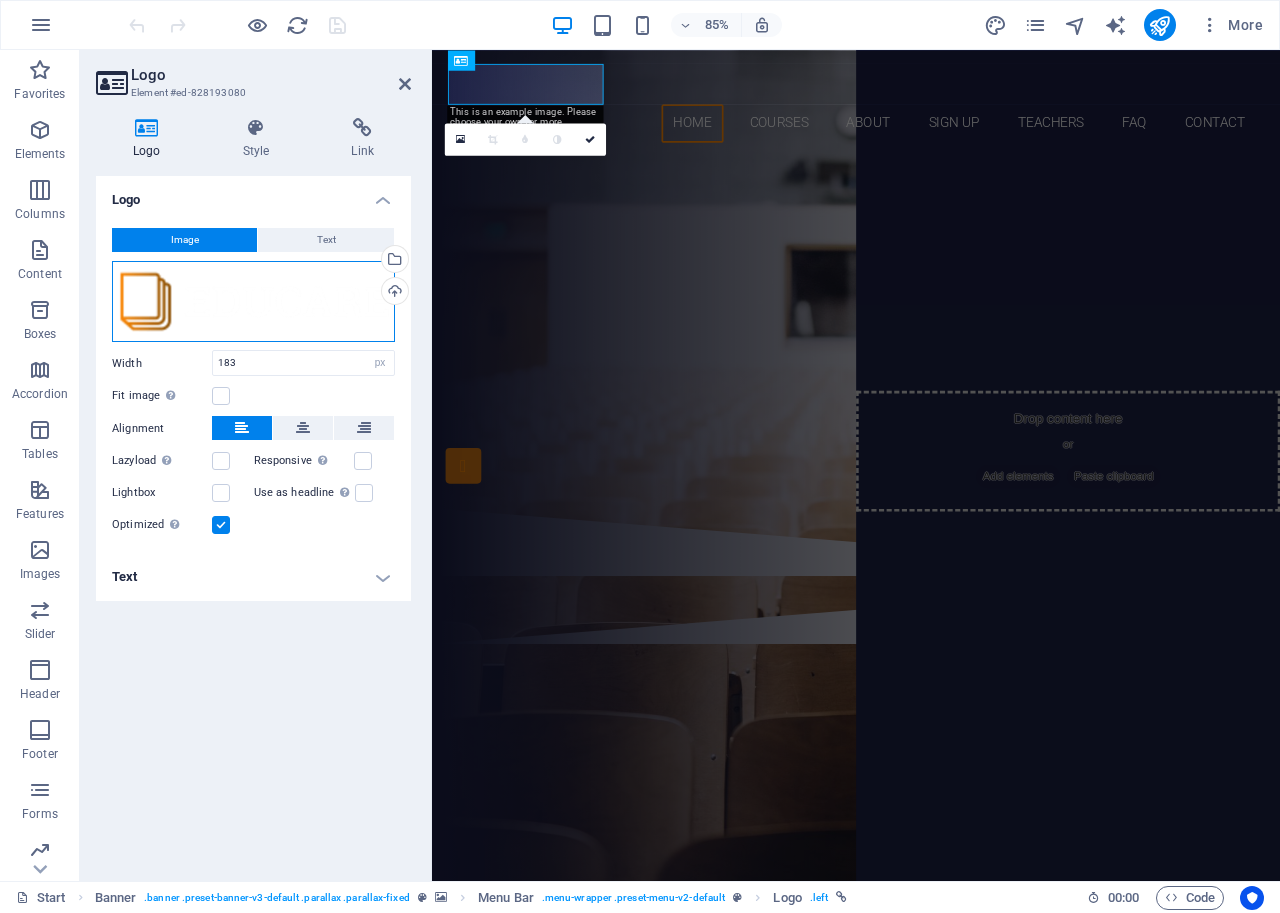 click on "Drag files here, click to choose files or select files from Files or our free stock photos & videos" at bounding box center (253, 302) 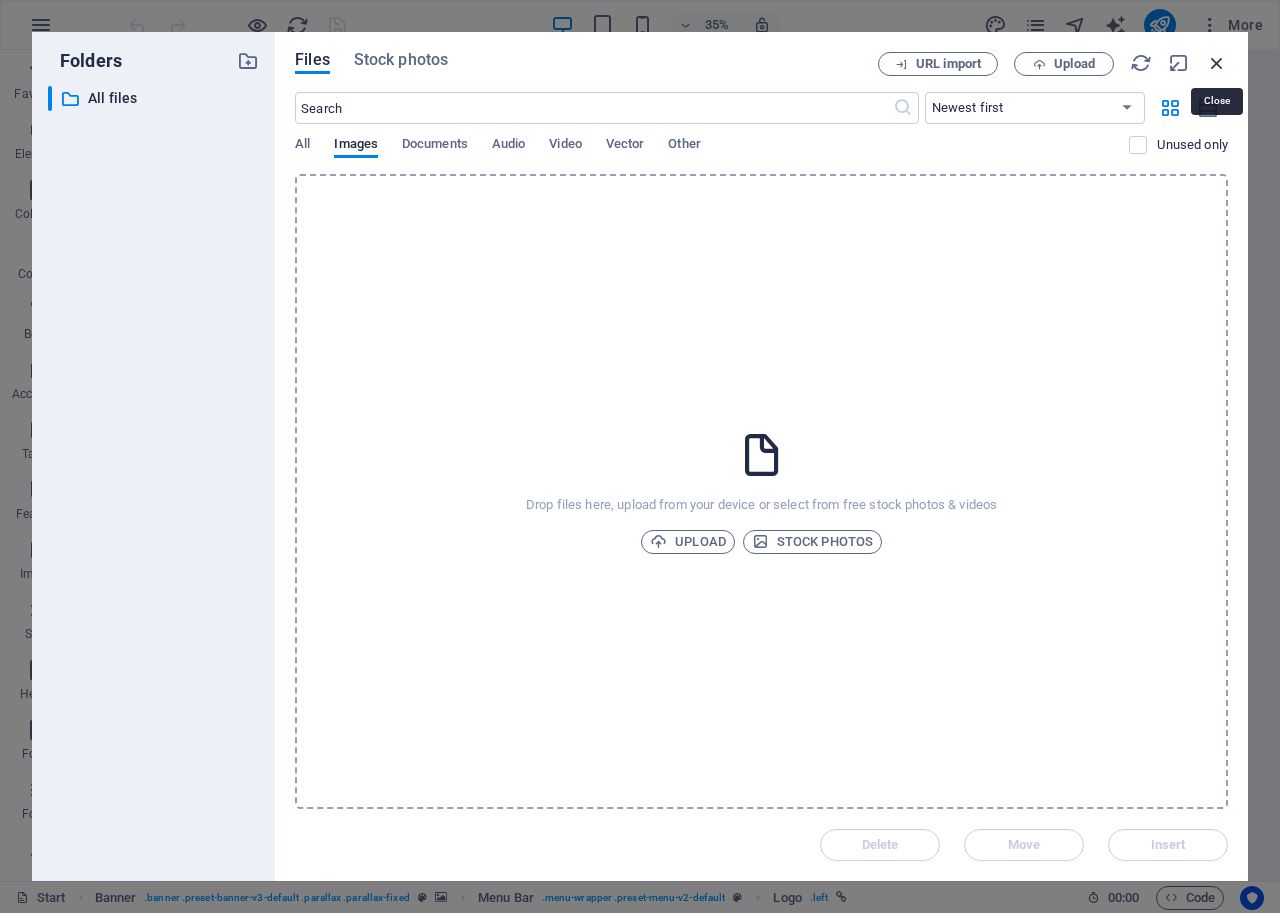 drag, startPoint x: 1220, startPoint y: 62, endPoint x: 681, endPoint y: 221, distance: 561.96265 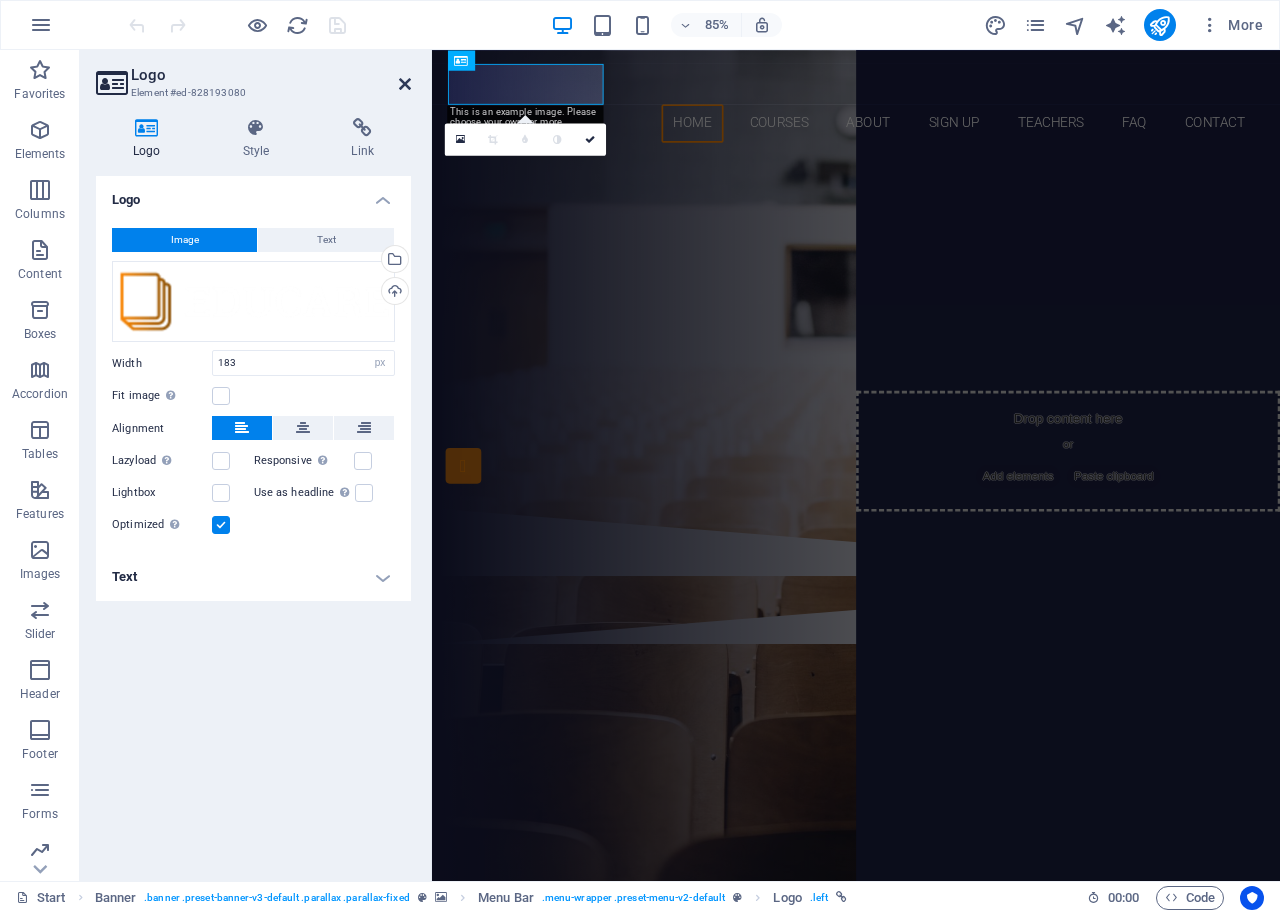 click at bounding box center [405, 84] 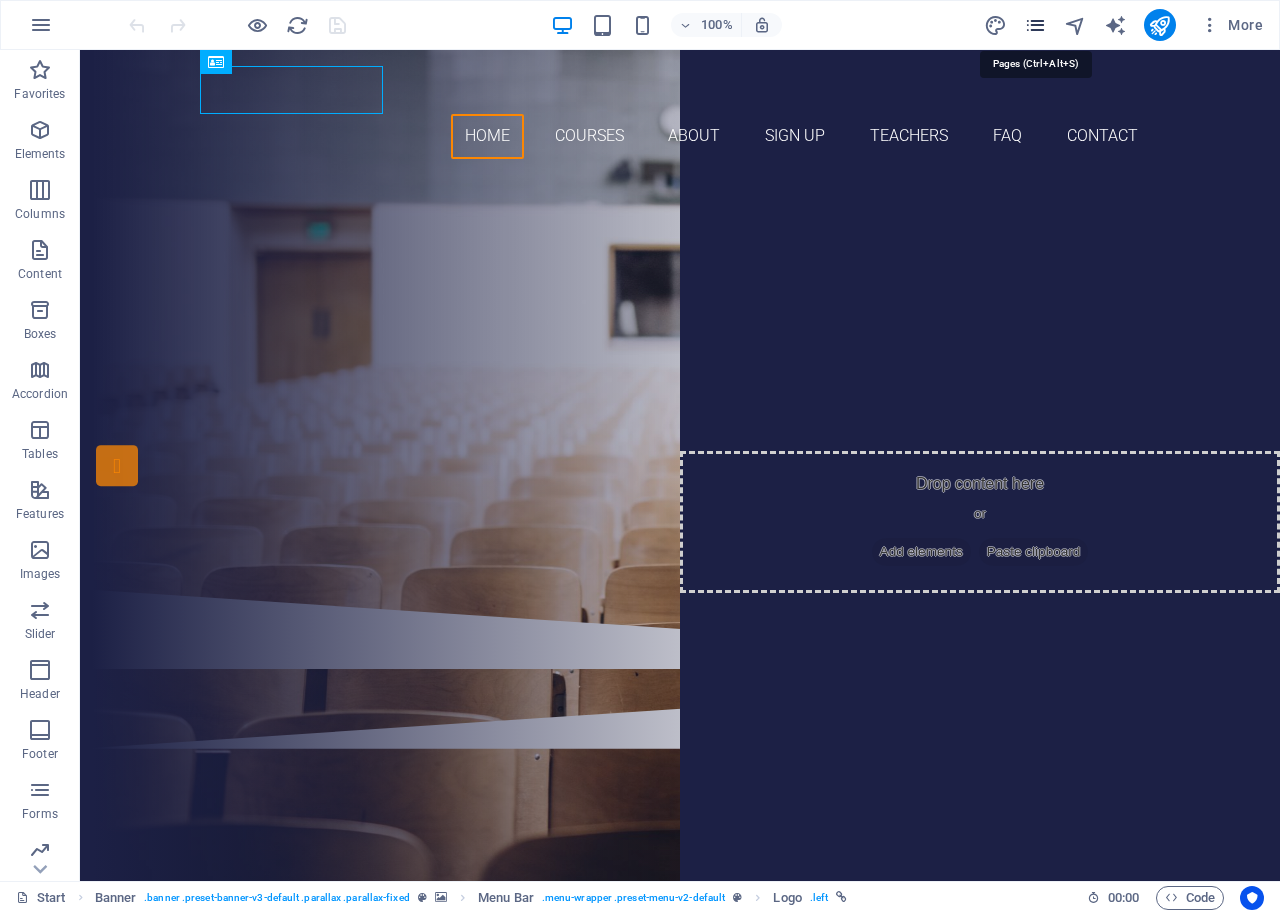 click at bounding box center (1035, 25) 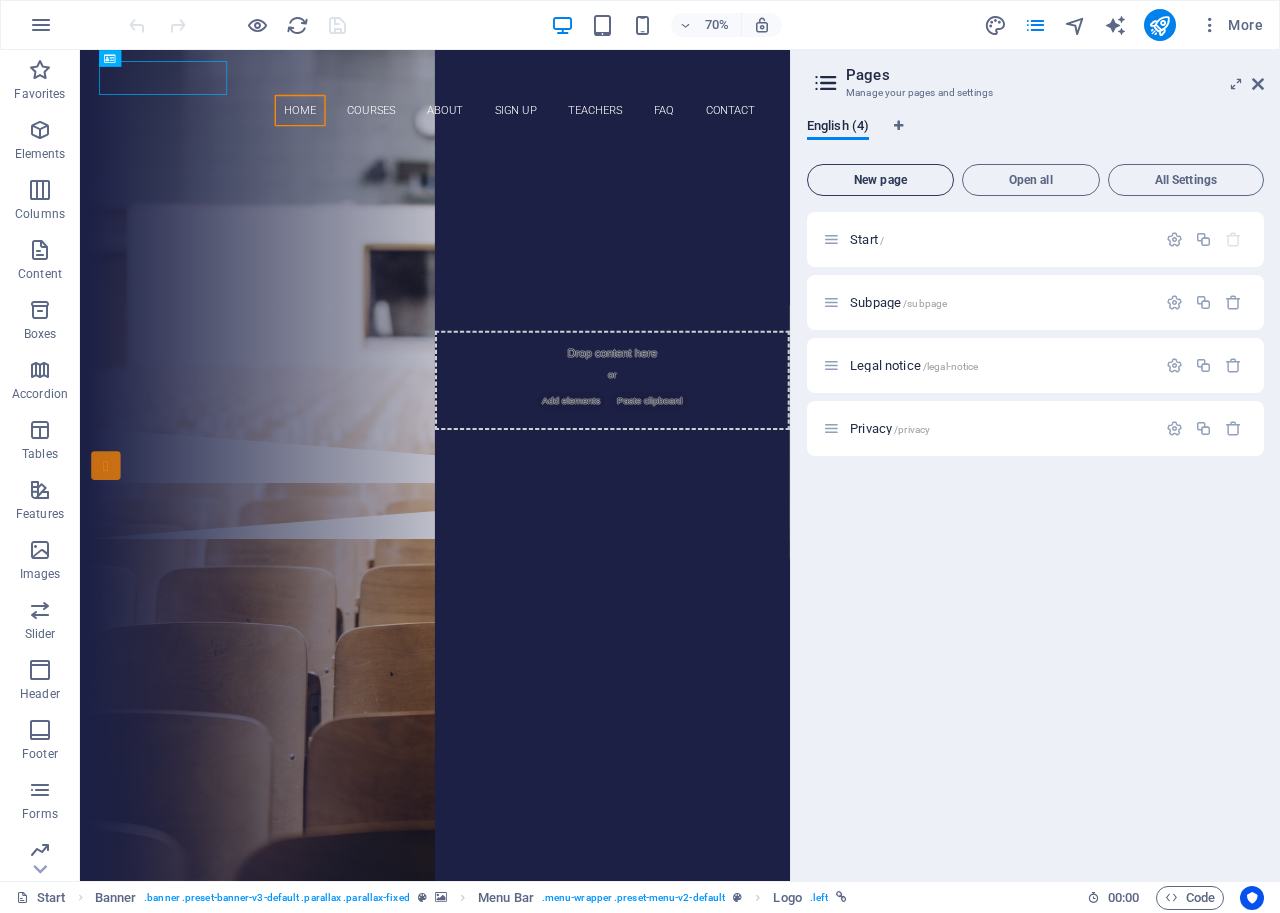 click on "New page" at bounding box center (880, 180) 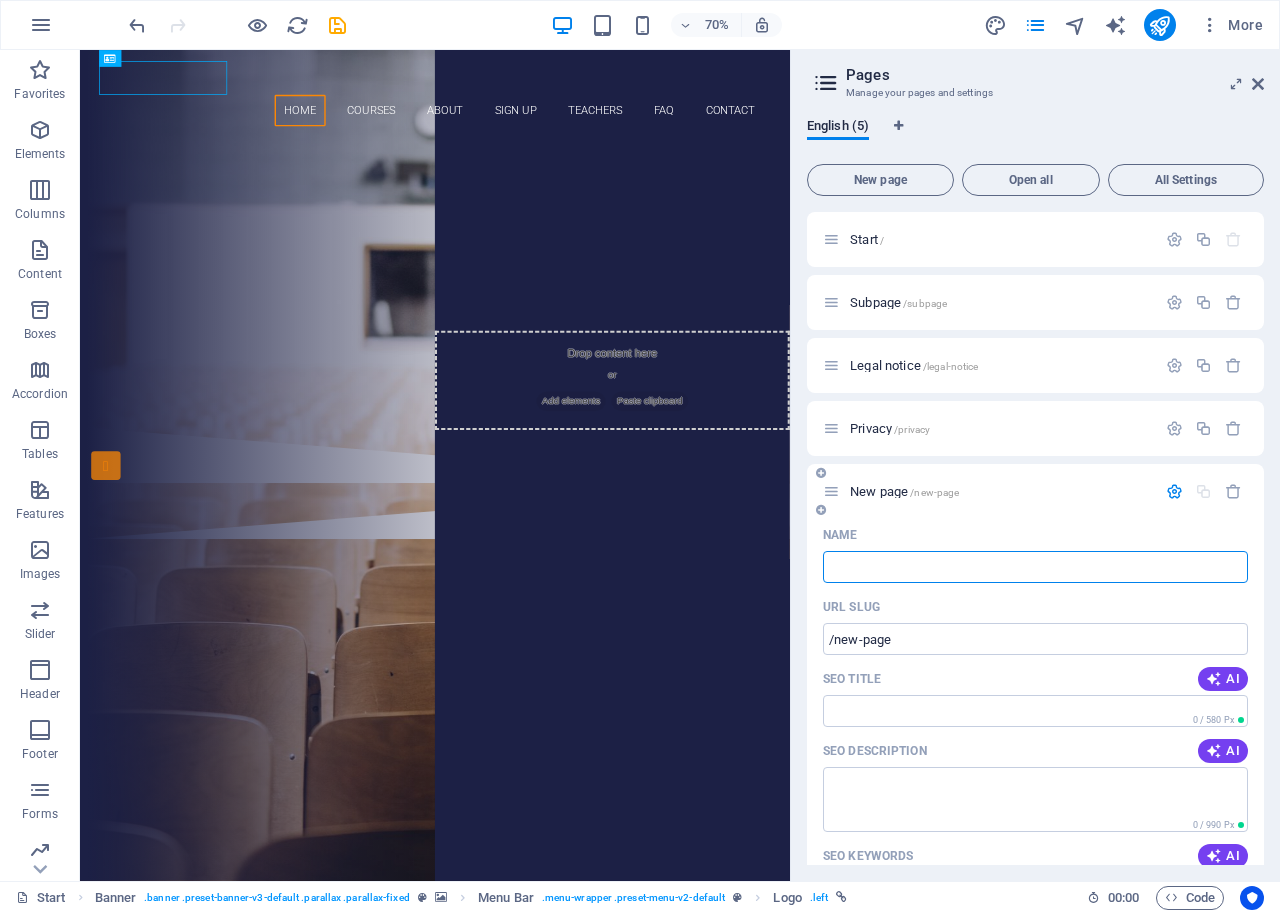 type 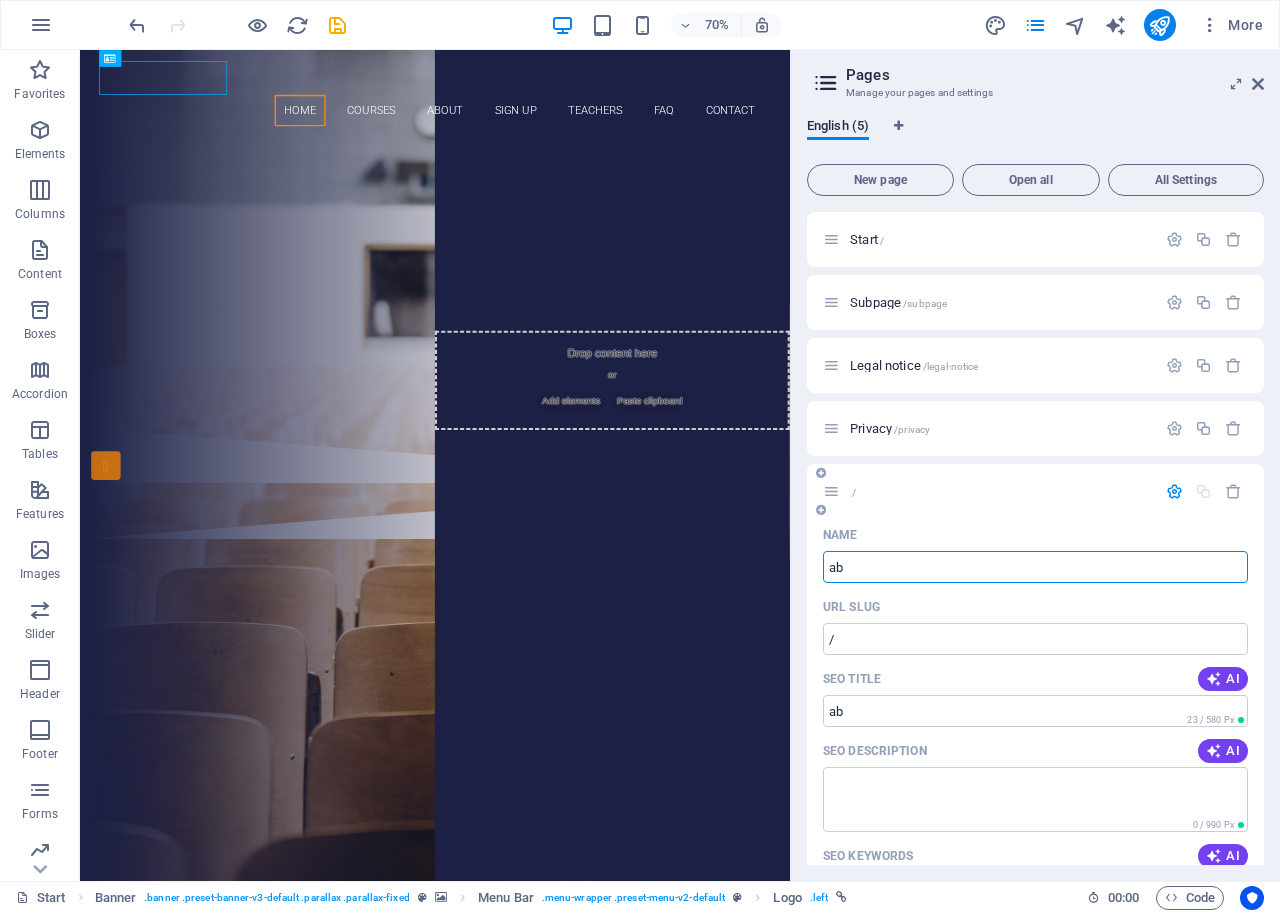 type on "ab" 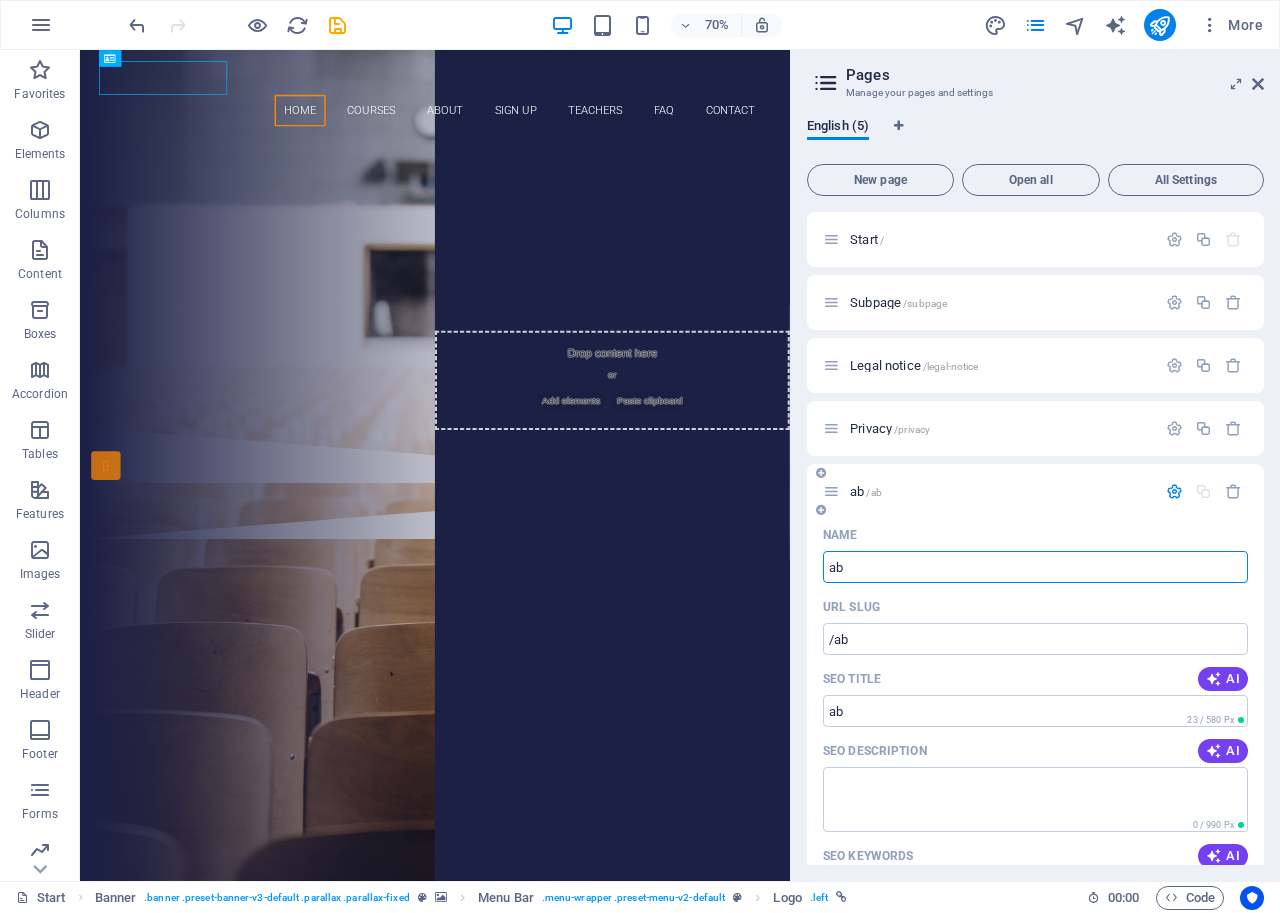 type on "a" 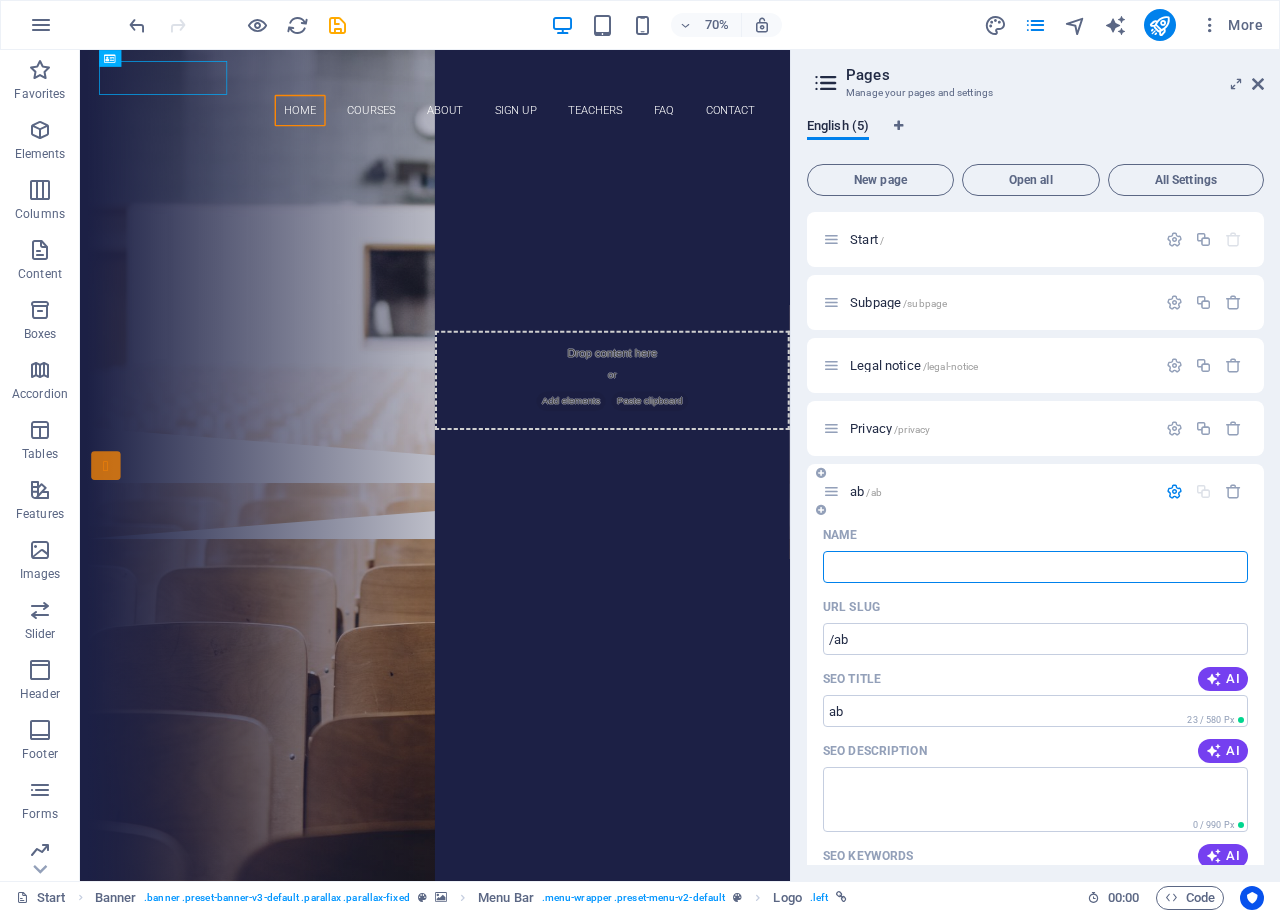 type 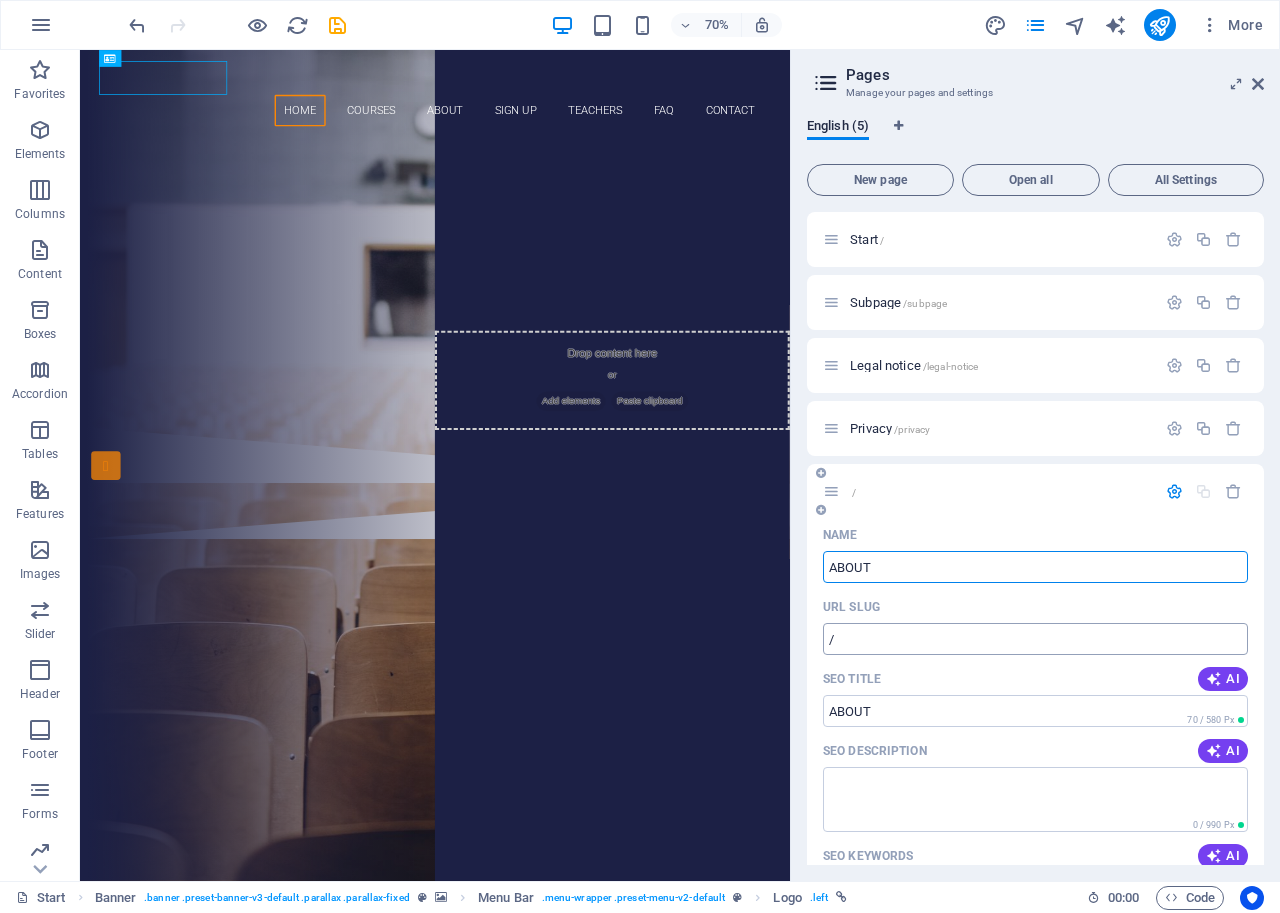 type on "ABOUT" 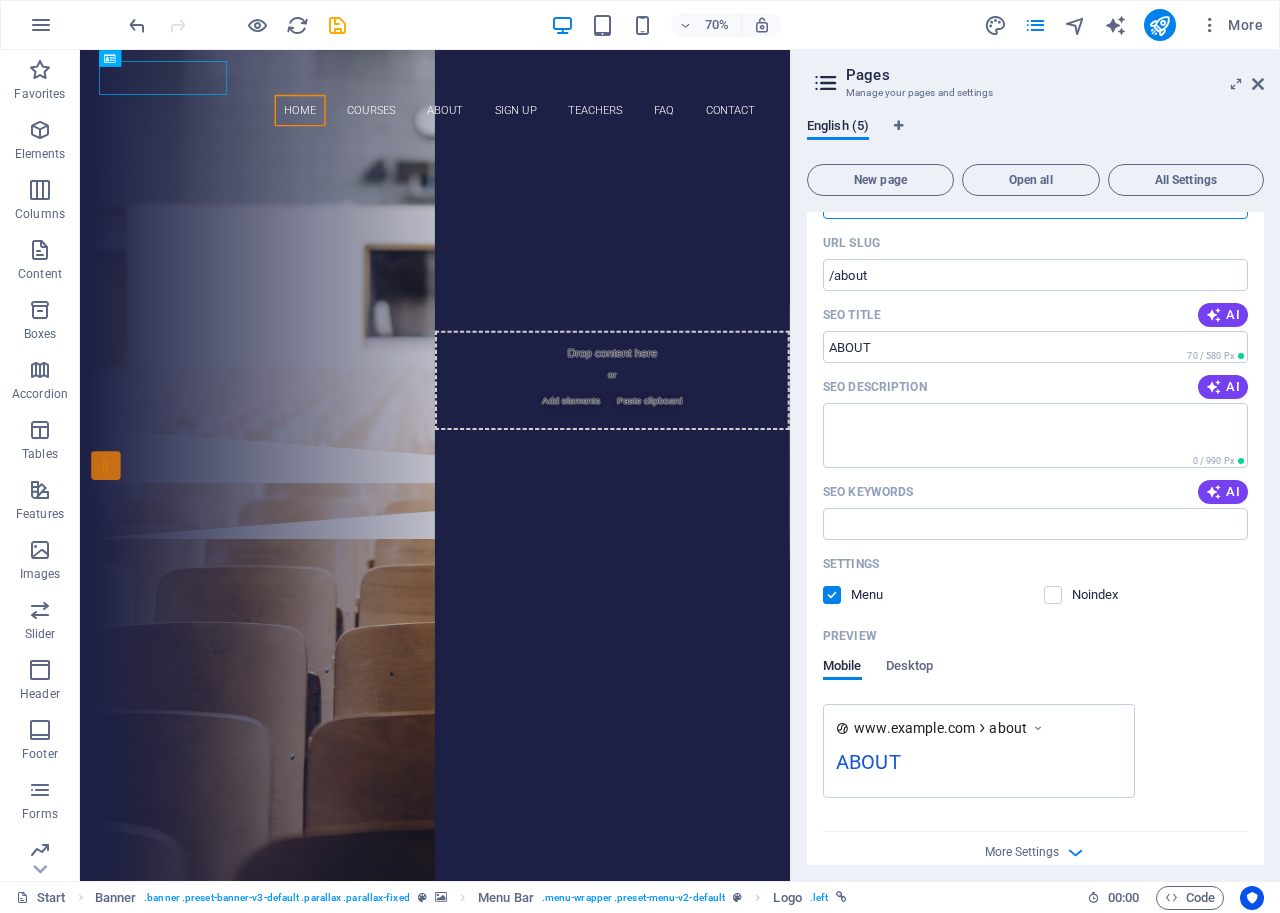 scroll, scrollTop: 387, scrollLeft: 0, axis: vertical 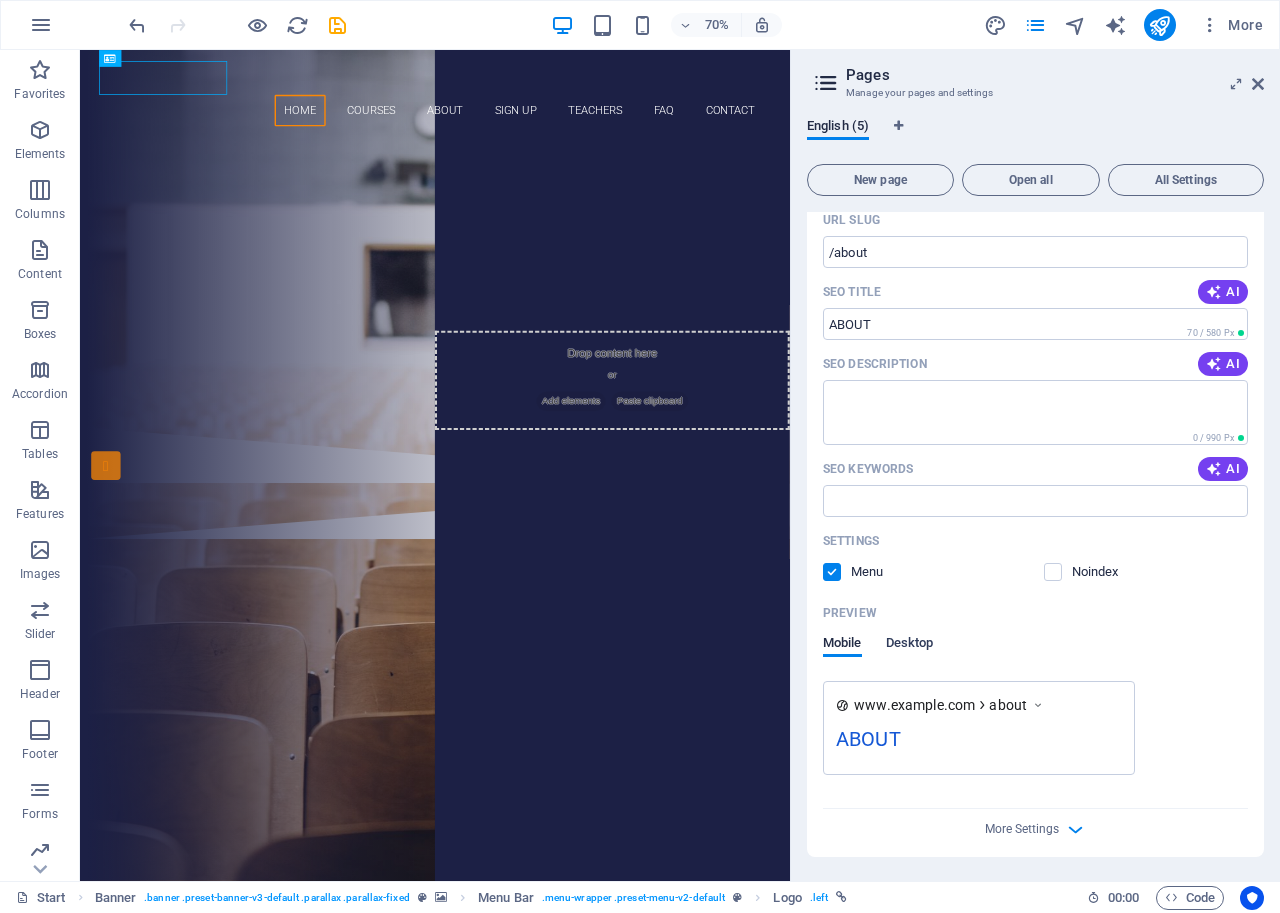 type on "ABOUT" 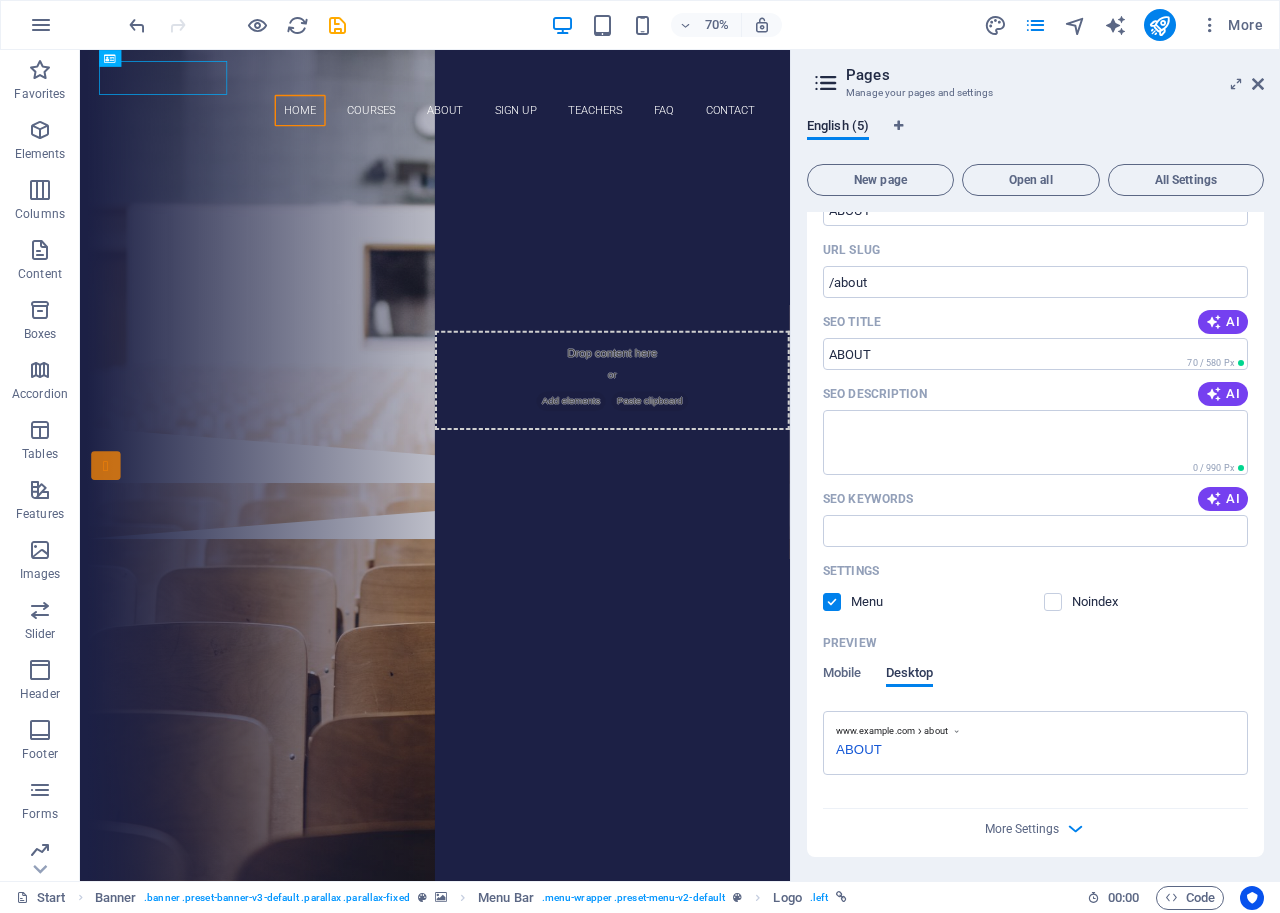 scroll, scrollTop: 357, scrollLeft: 0, axis: vertical 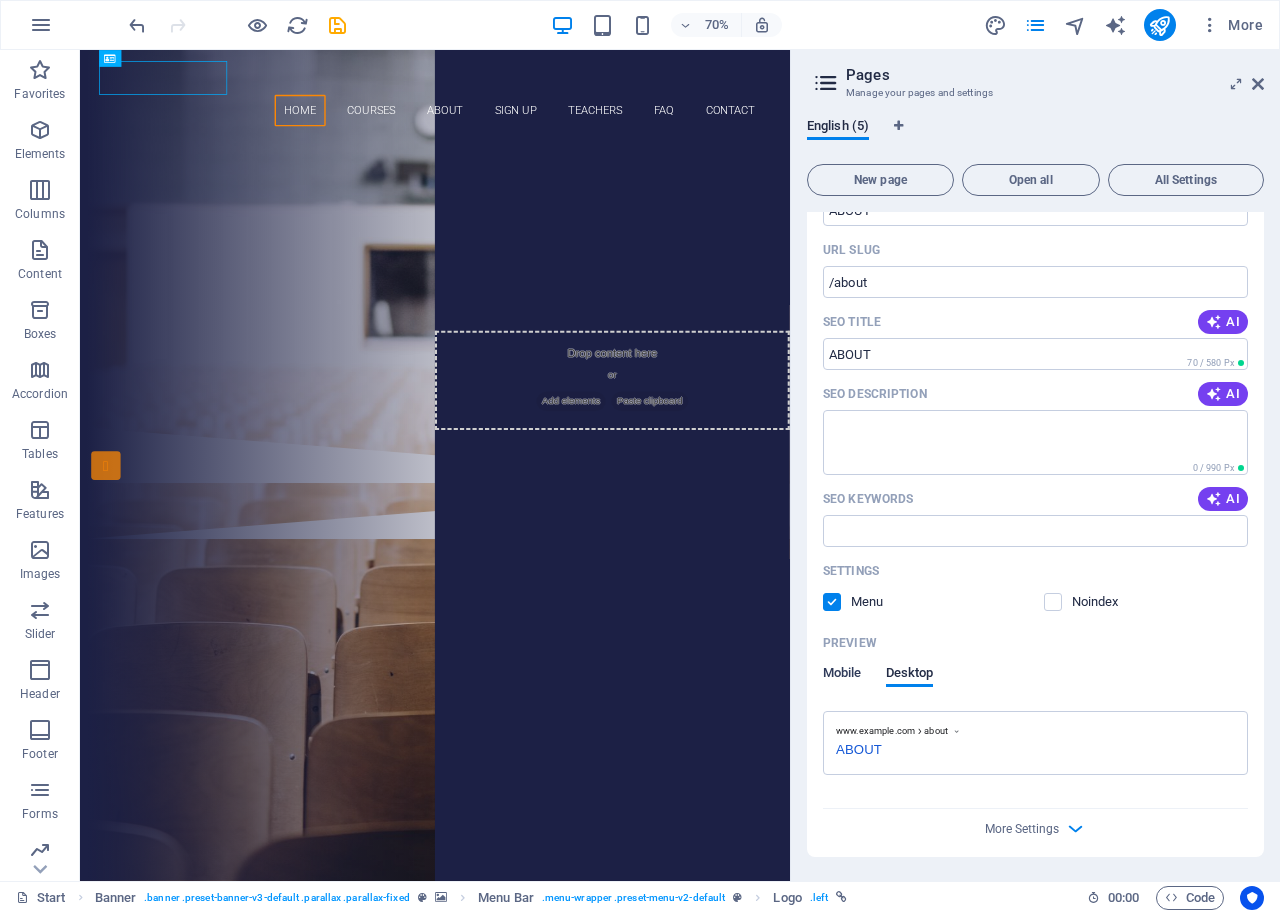 click on "Mobile" at bounding box center (842, 675) 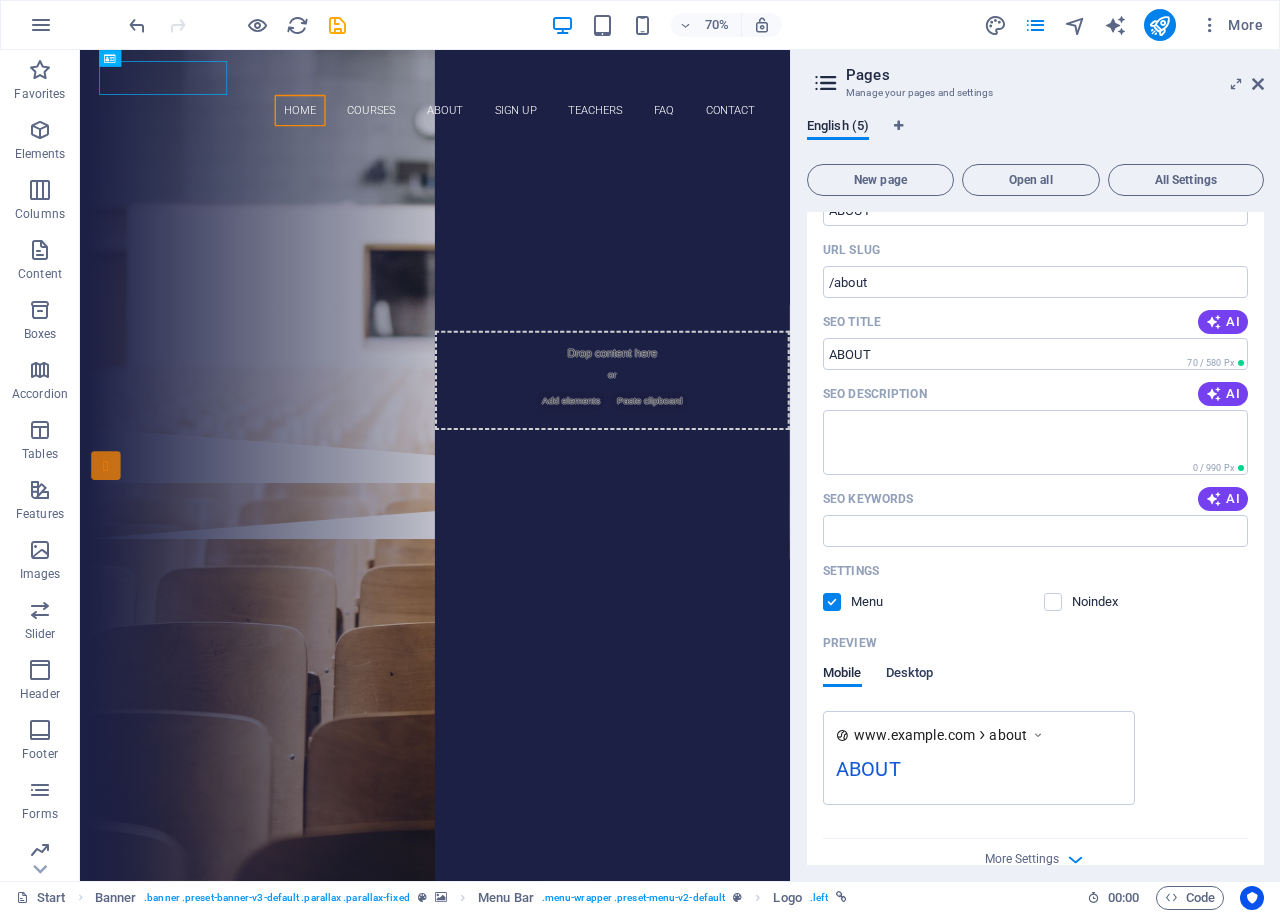 click on "Desktop" at bounding box center (910, 675) 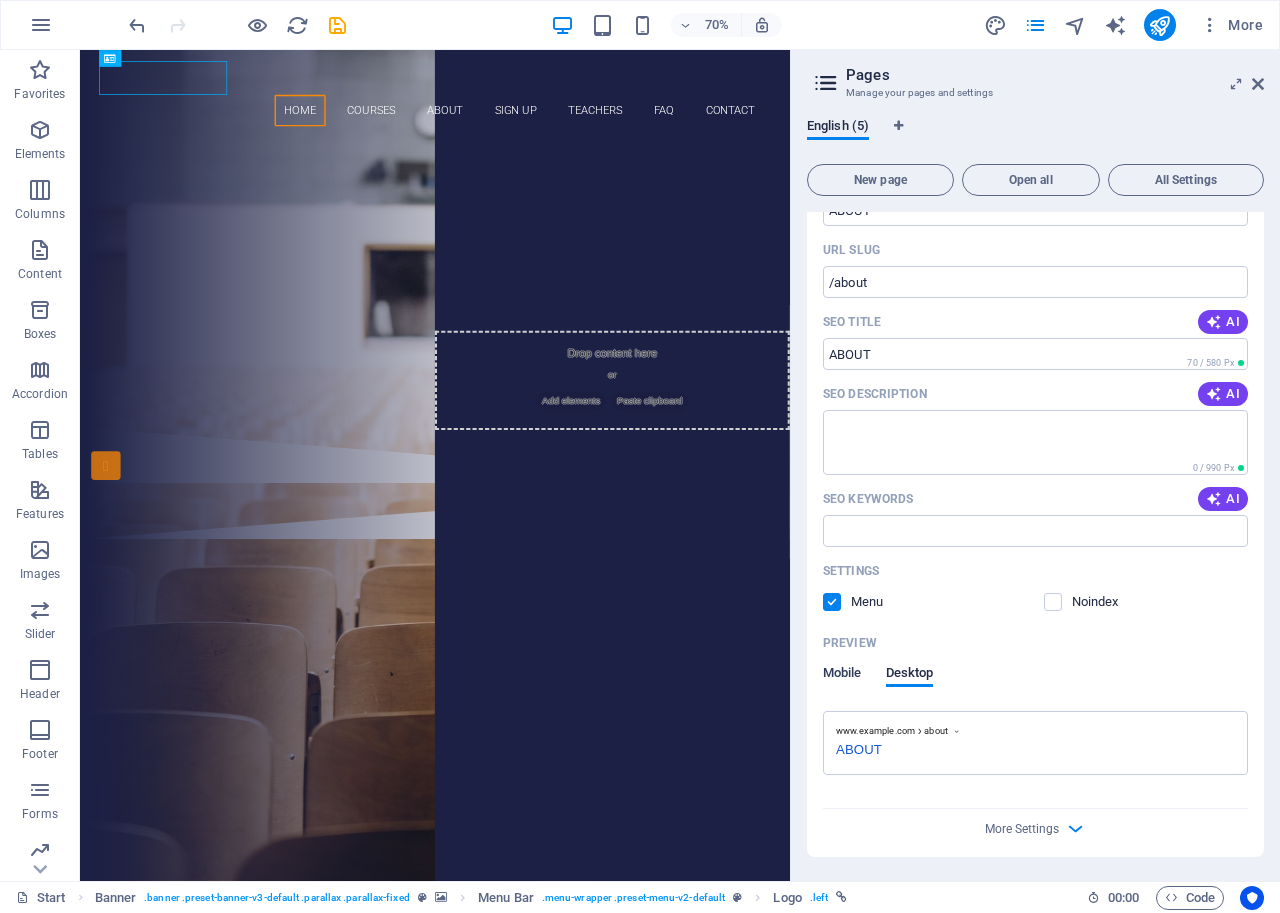 click on "Mobile" at bounding box center [842, 676] 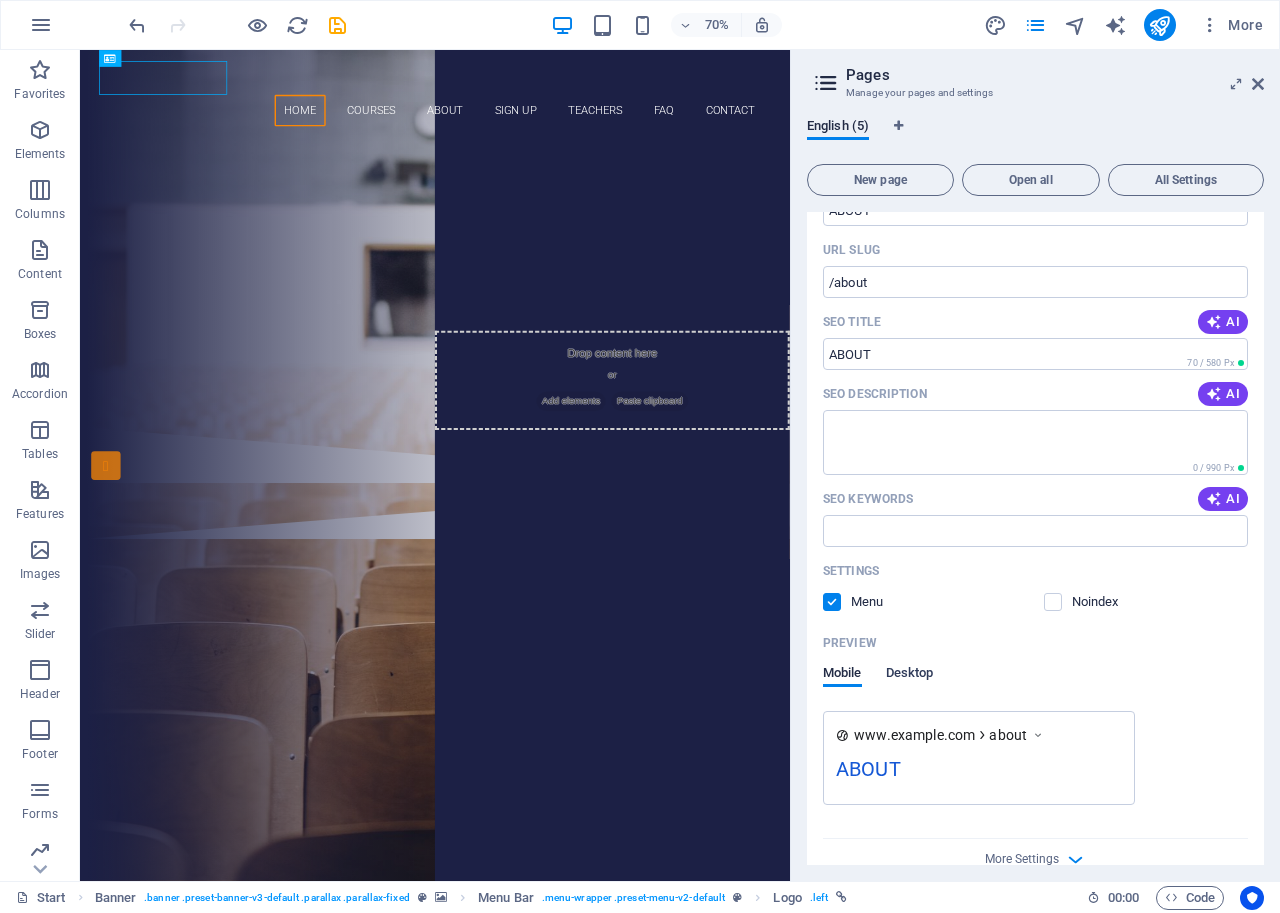 click on "Desktop" at bounding box center (910, 675) 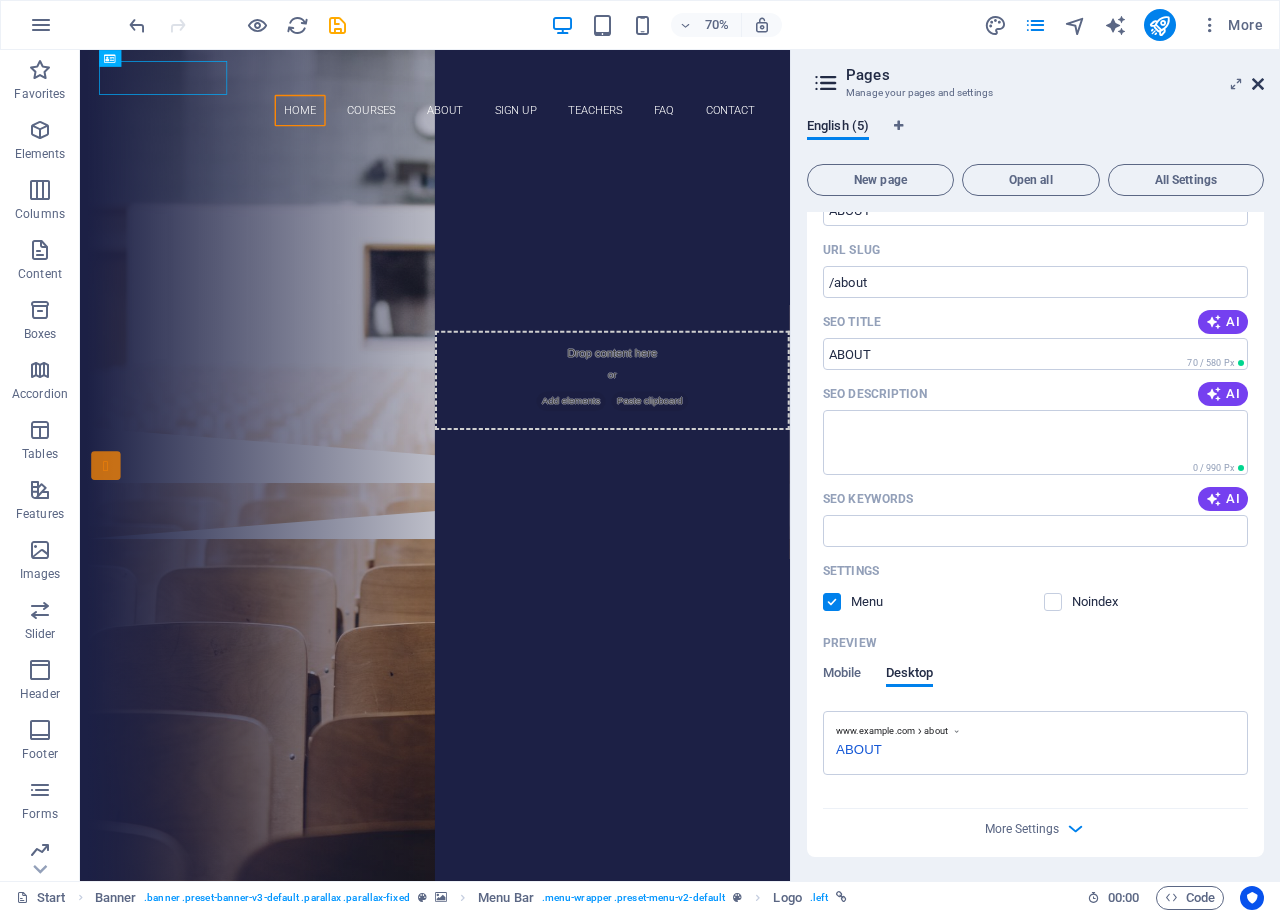 drag, startPoint x: 1258, startPoint y: 81, endPoint x: 1072, endPoint y: 181, distance: 211.17764 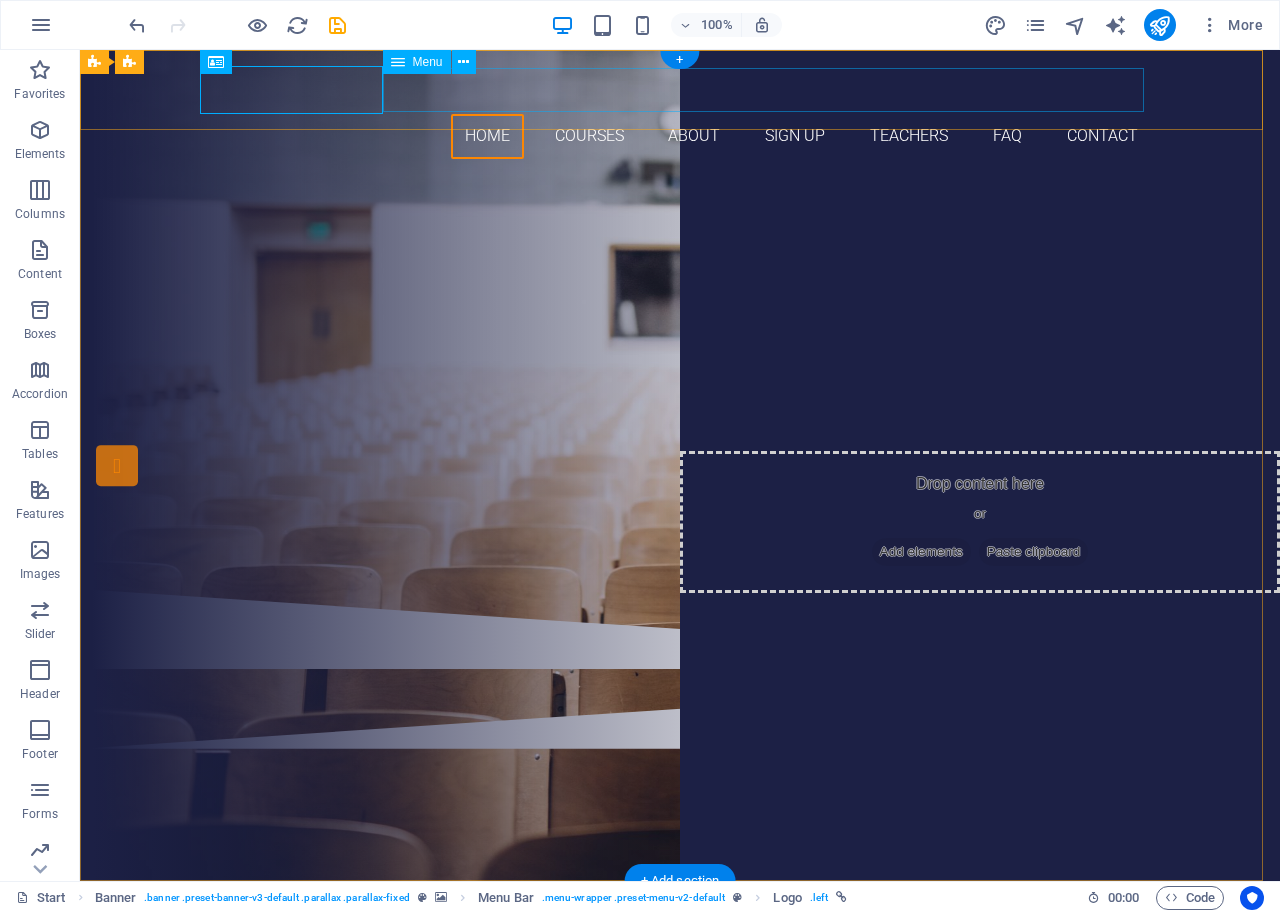 click on "Home Courses About Sign up Teachers FAQ Contact" at bounding box center (680, 136) 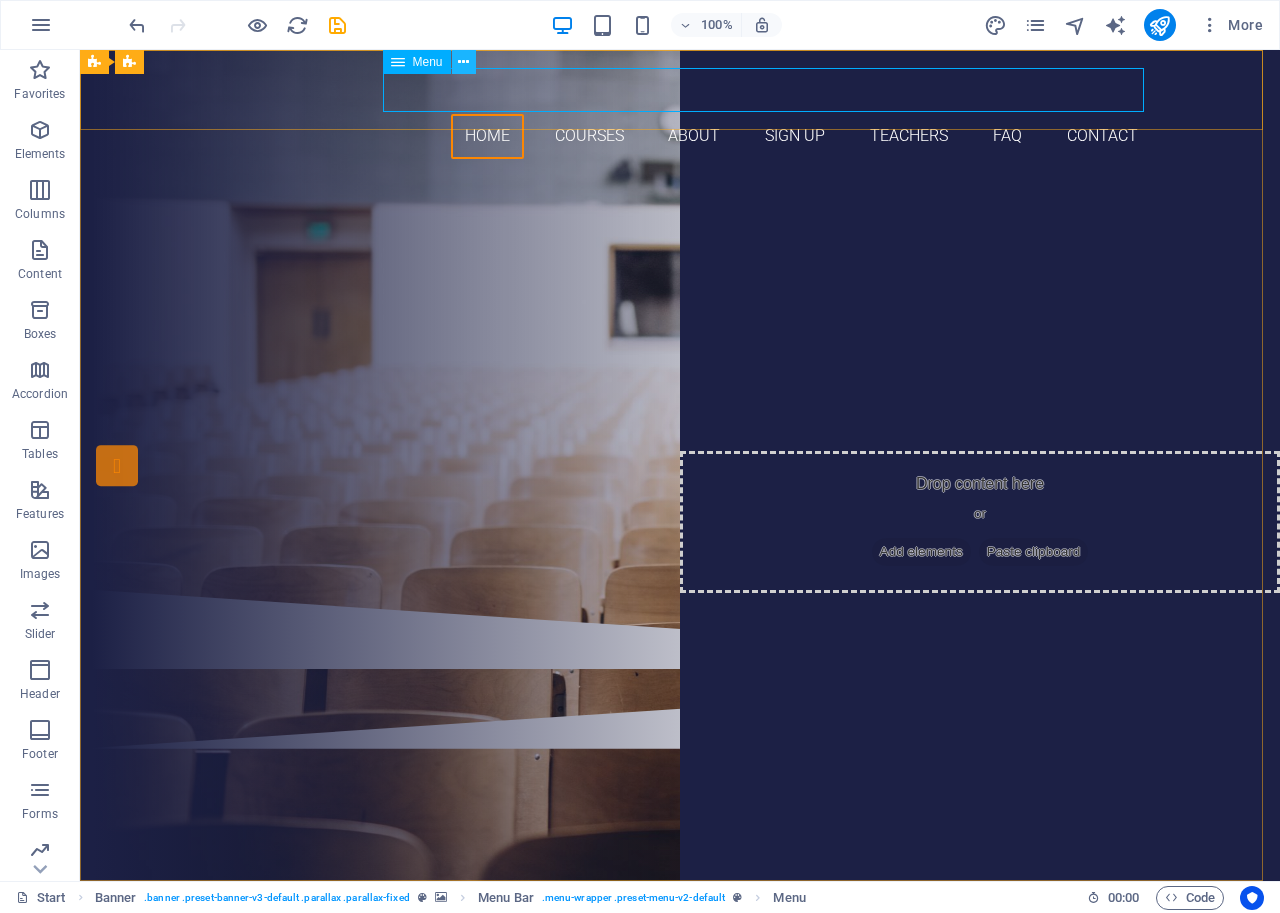click at bounding box center [463, 62] 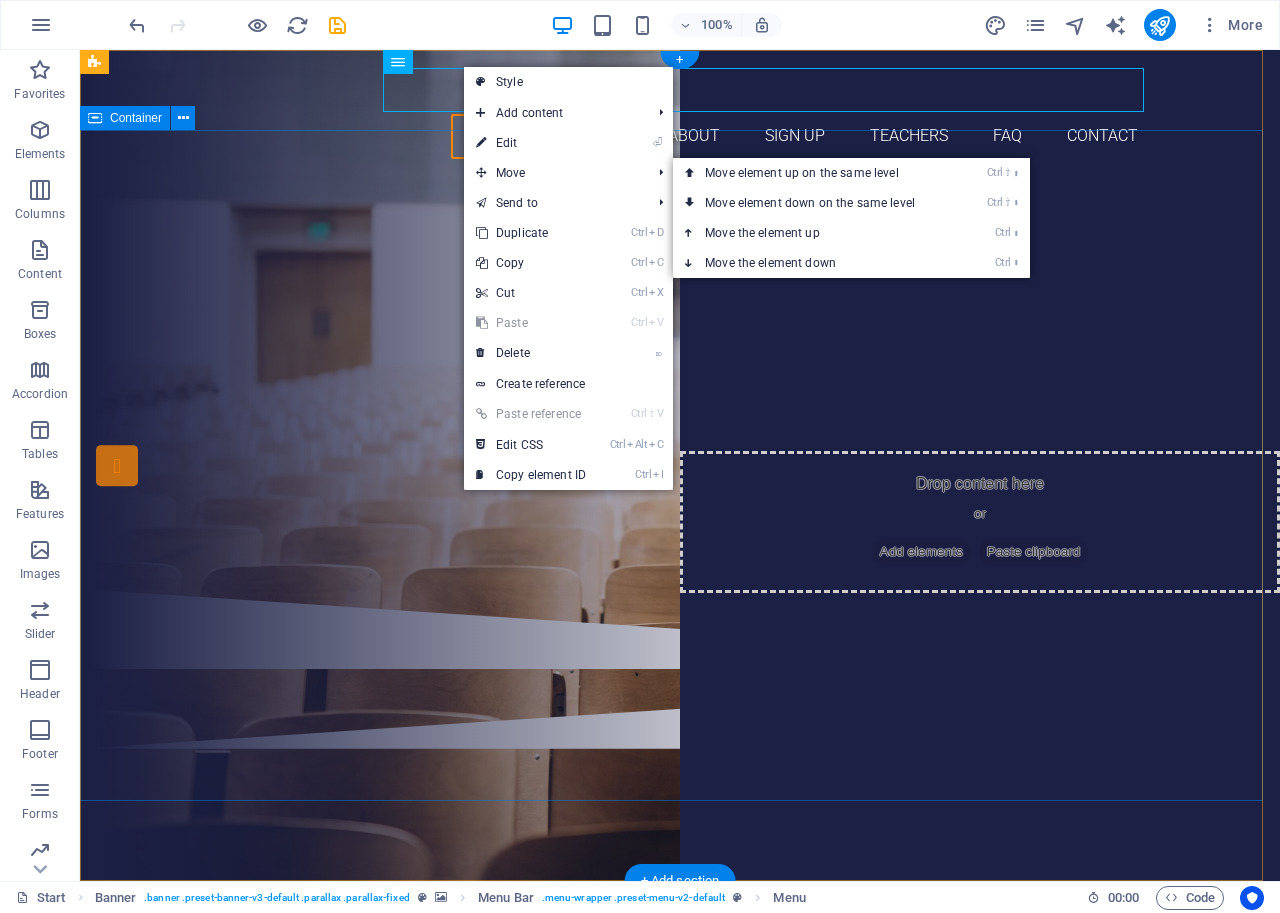 click on "Are you ready to learn new languages? Join our Language School Our Courses Sign up now" at bounding box center [680, 382] 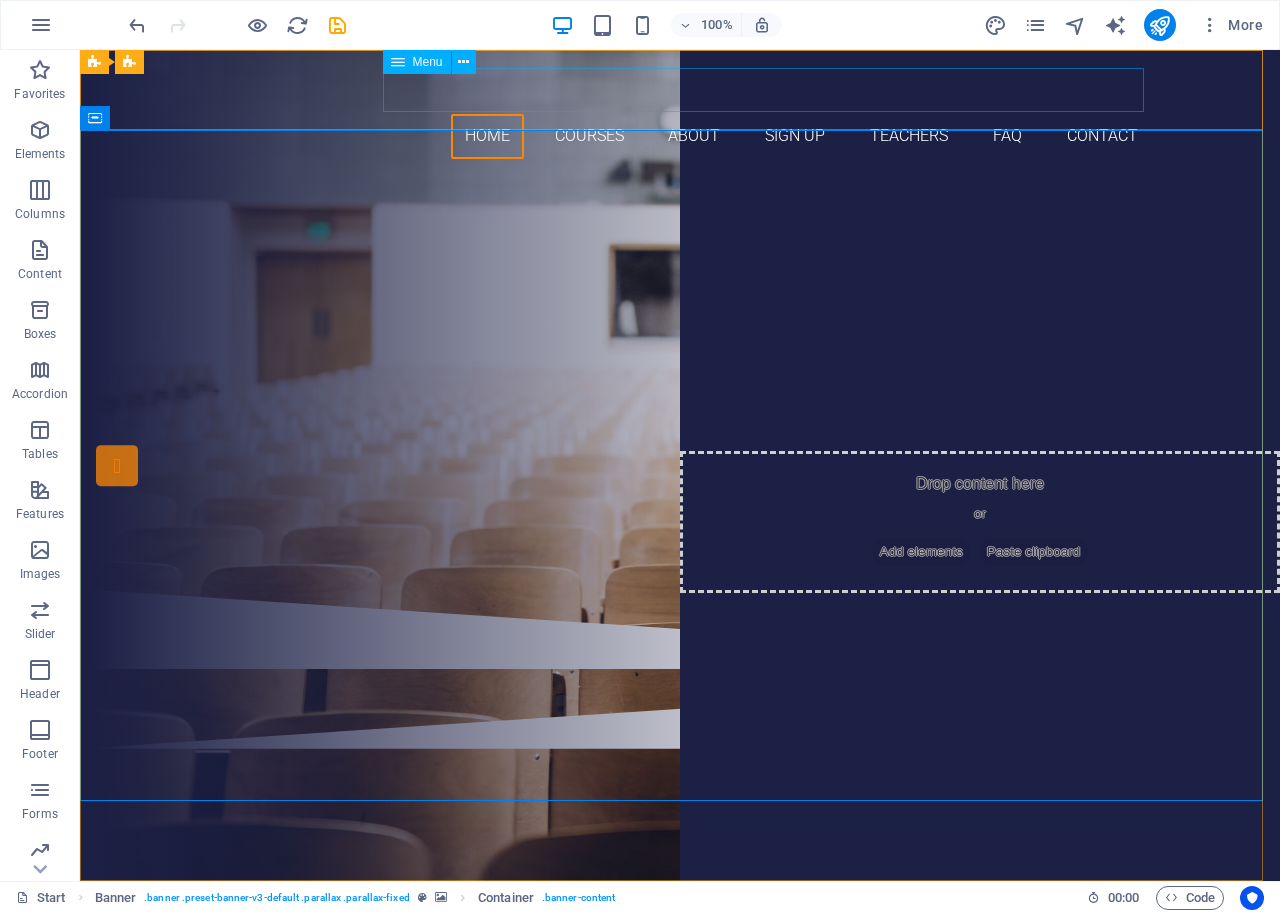 click on "Menu" at bounding box center (428, 62) 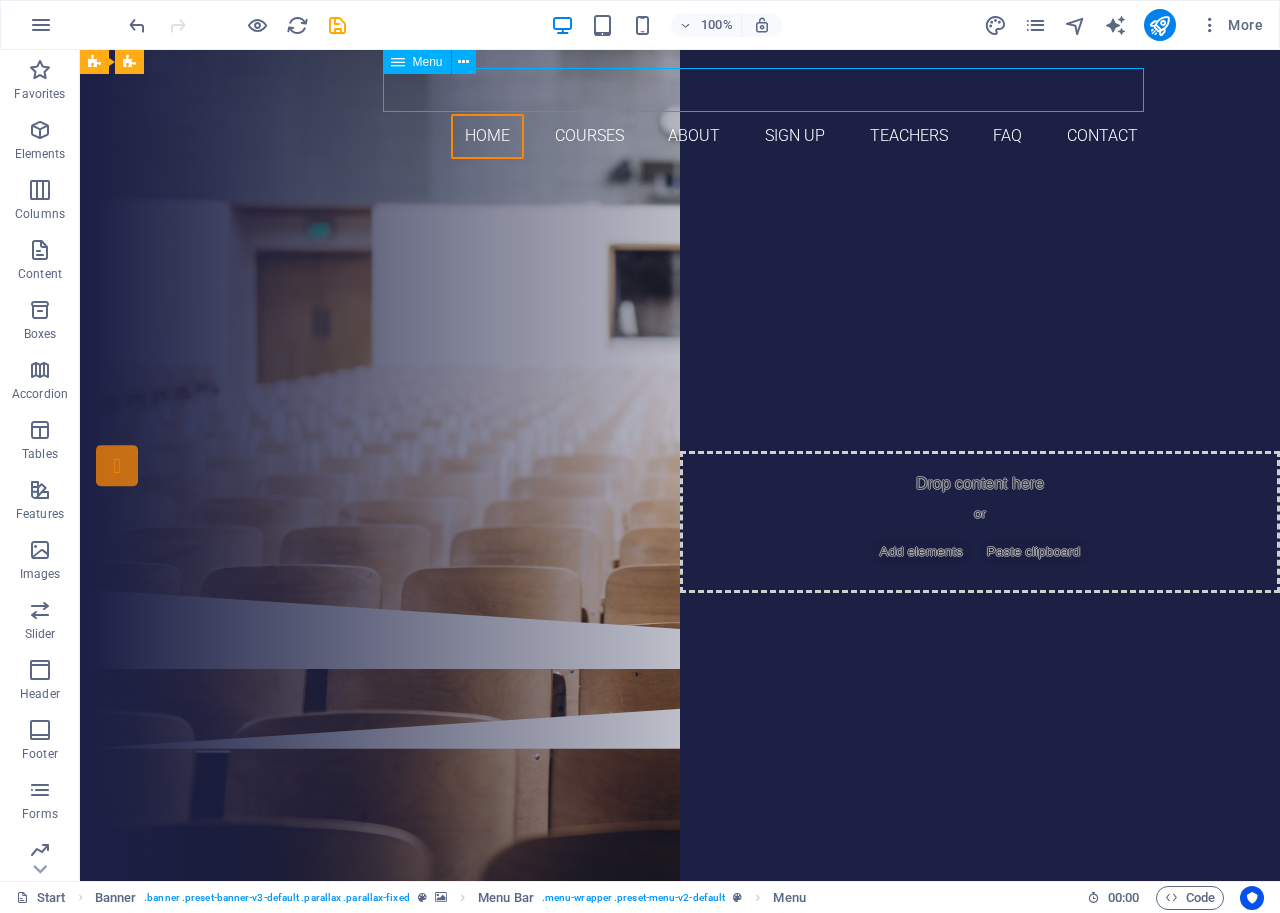 click on "Menu" at bounding box center [428, 62] 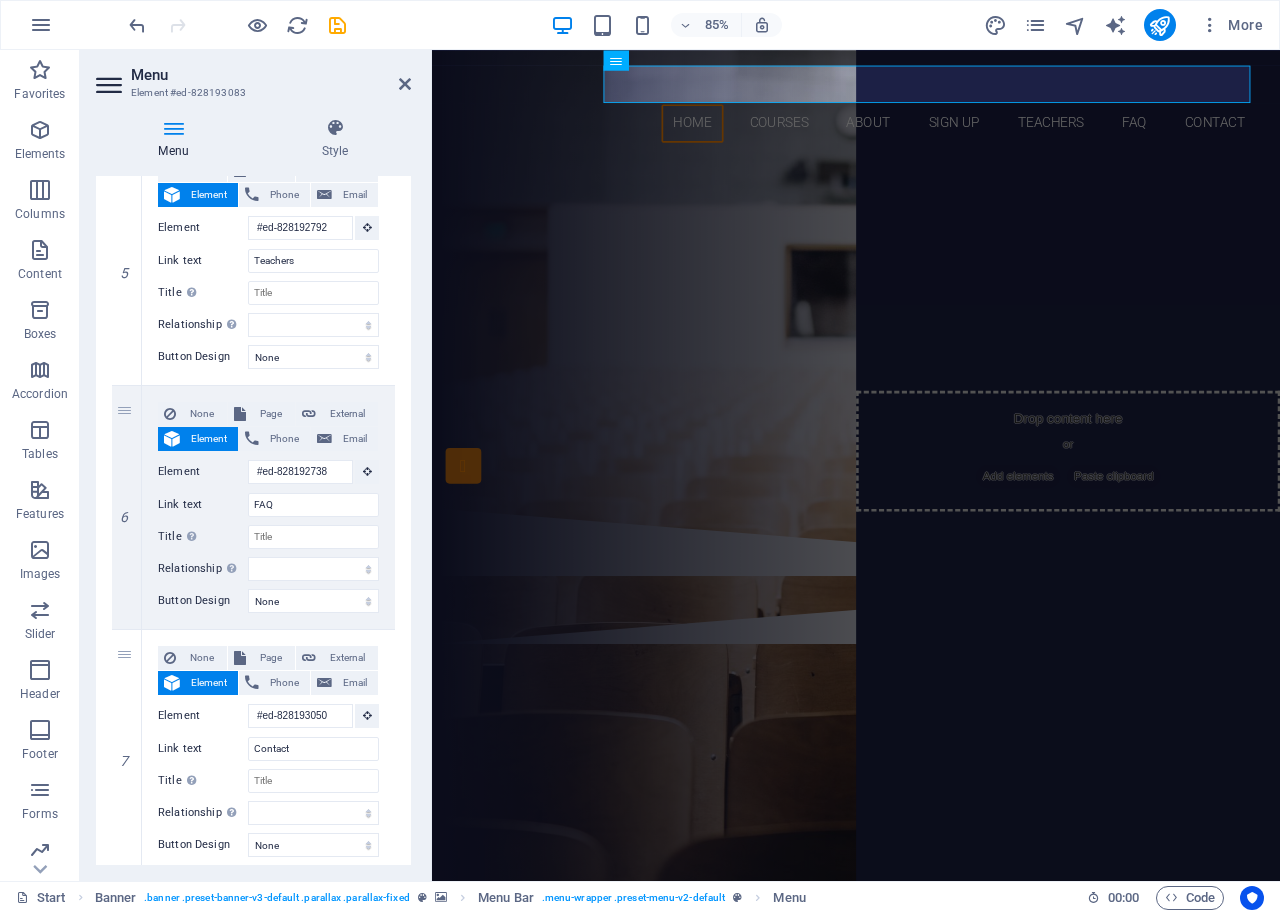 scroll, scrollTop: 1264, scrollLeft: 0, axis: vertical 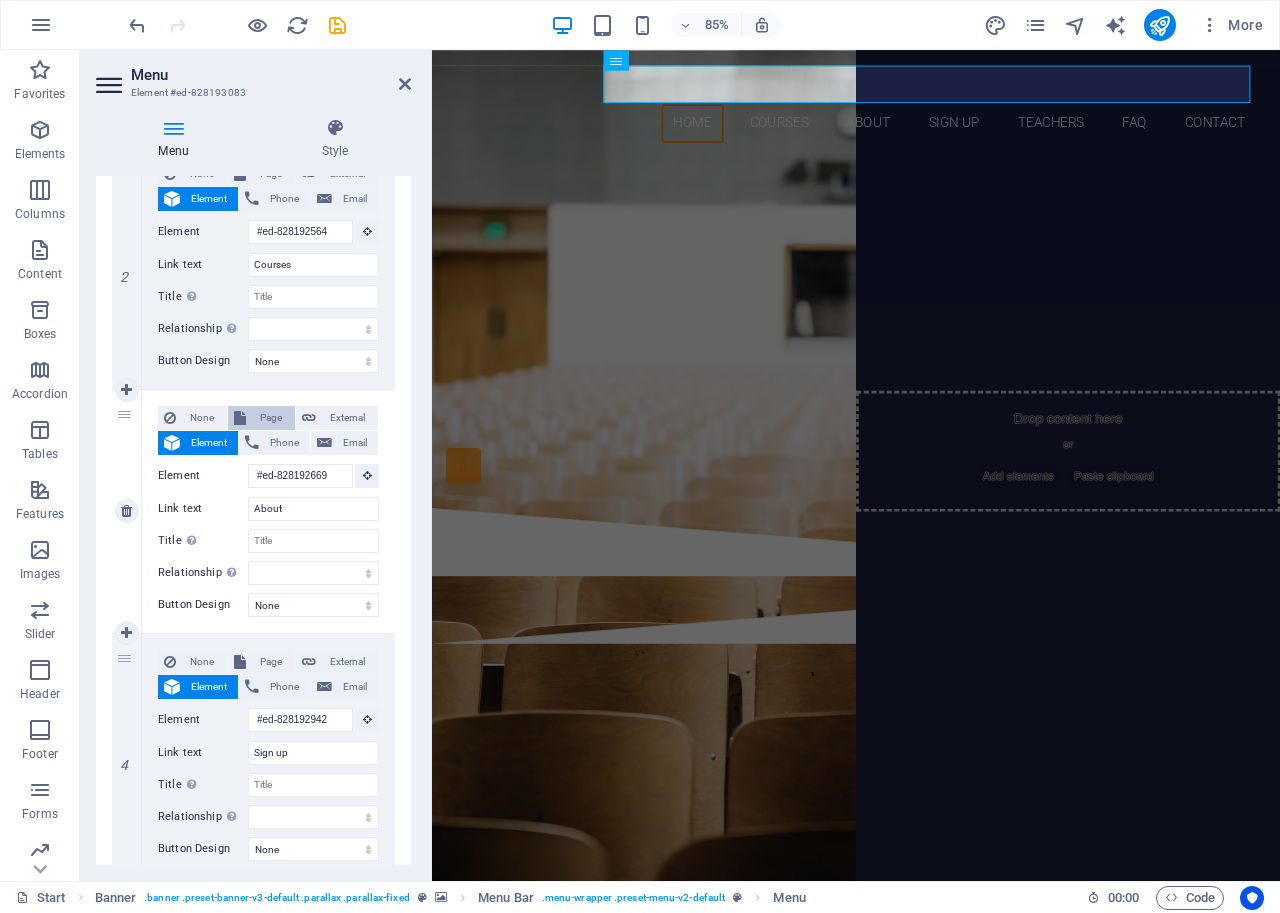 click on "Page" at bounding box center (270, 418) 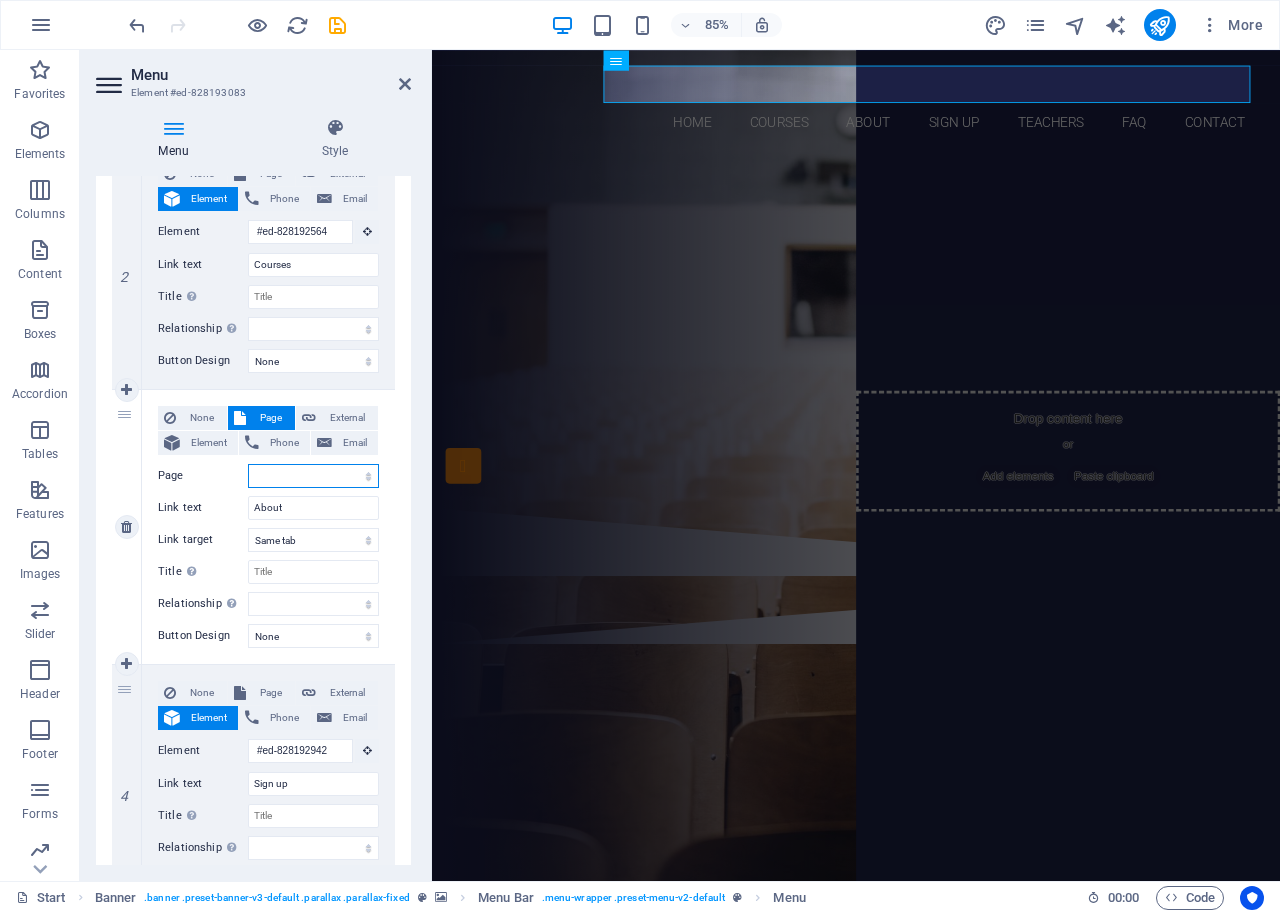 click on "Start Subpage Legal notice Privacy ABOUT" at bounding box center [313, 476] 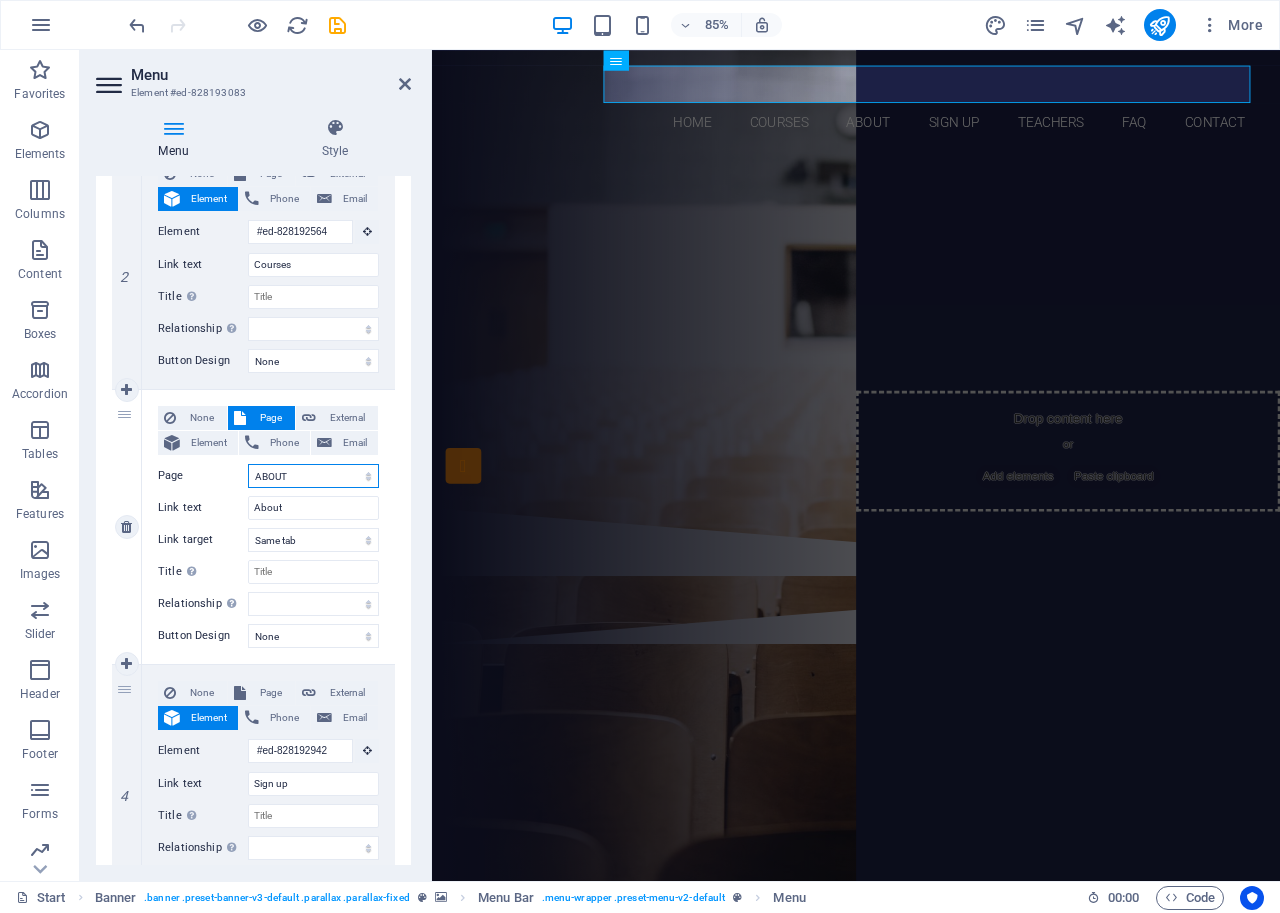 click on "Start Subpage Legal notice Privacy ABOUT" at bounding box center [313, 476] 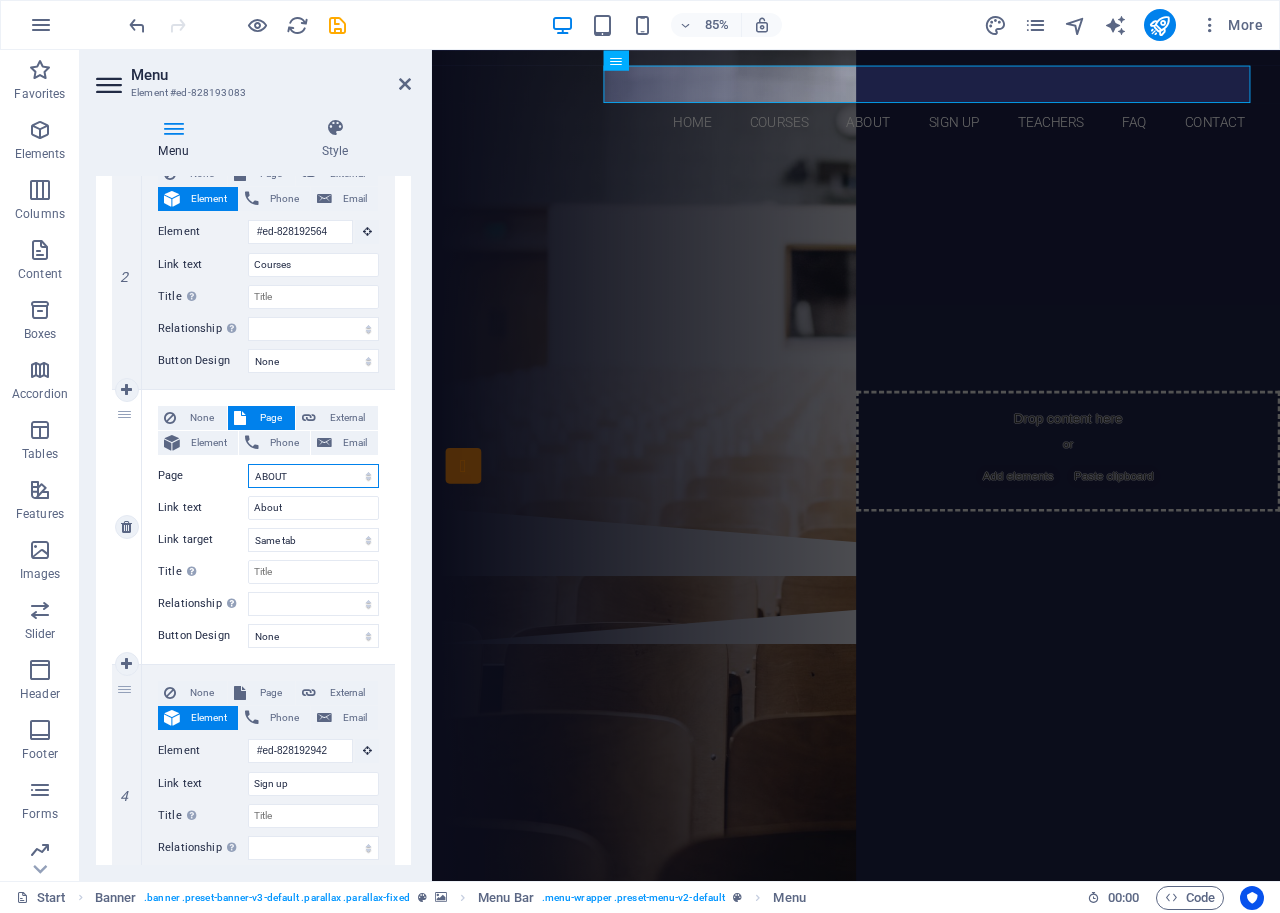 select 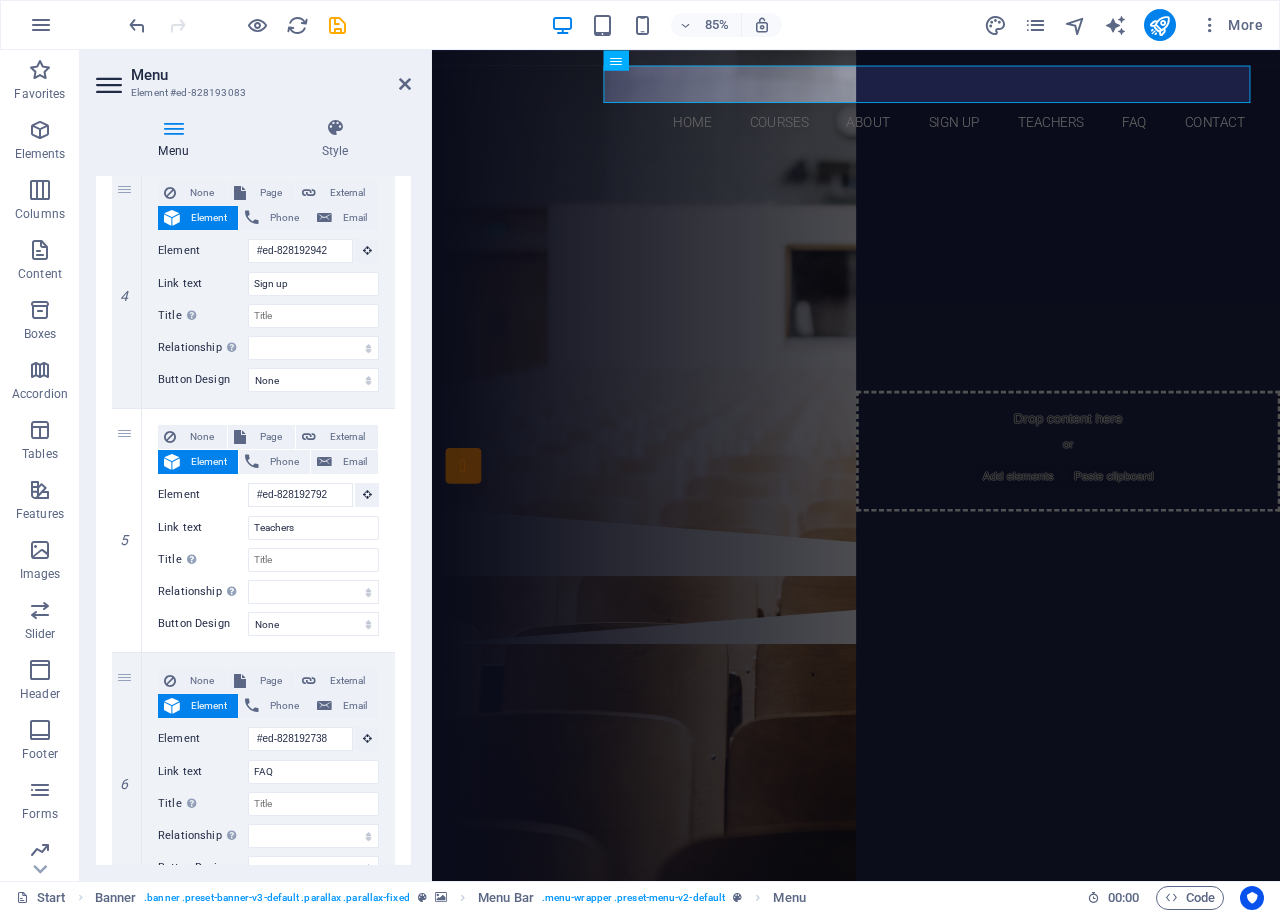 scroll, scrollTop: 1295, scrollLeft: 0, axis: vertical 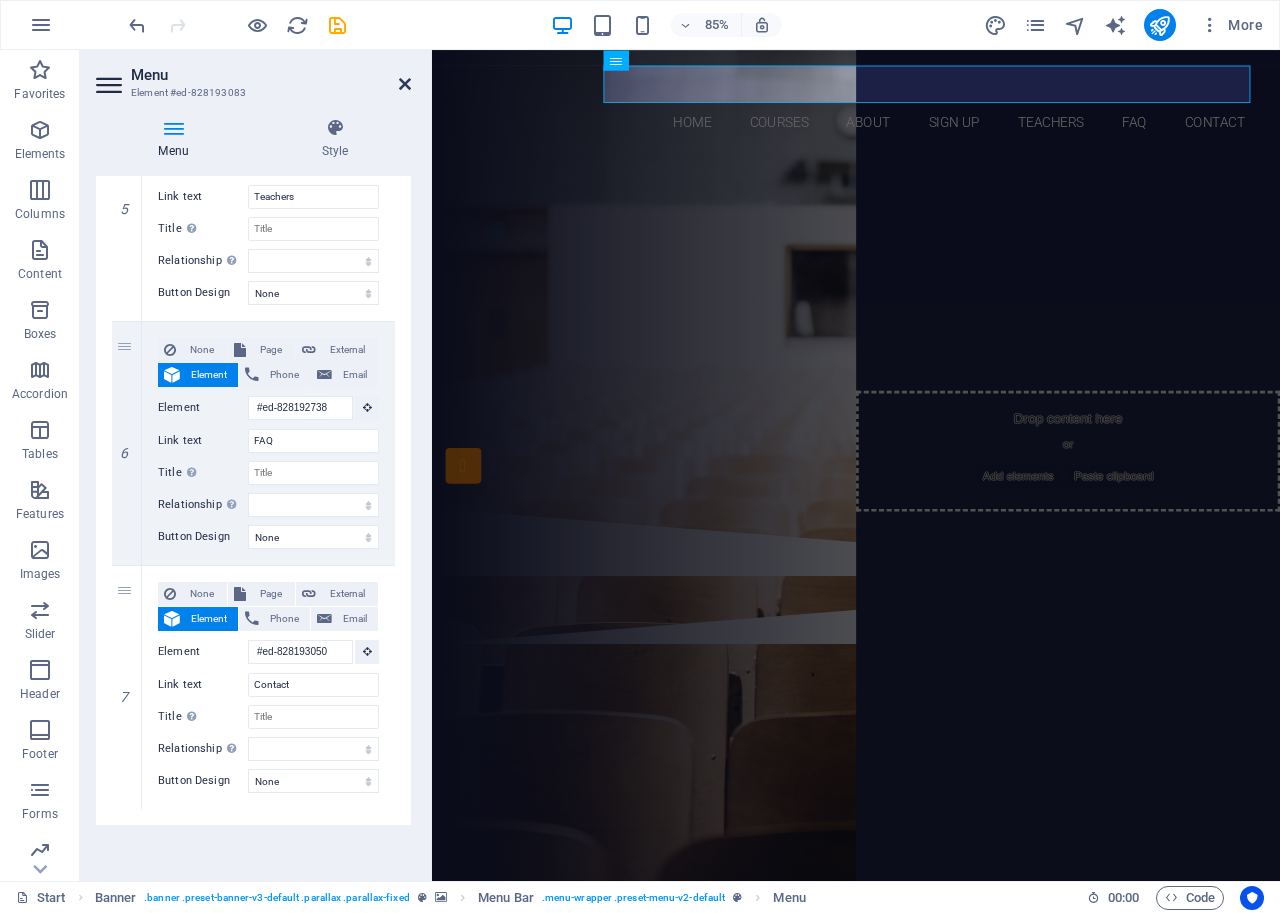 click at bounding box center [405, 84] 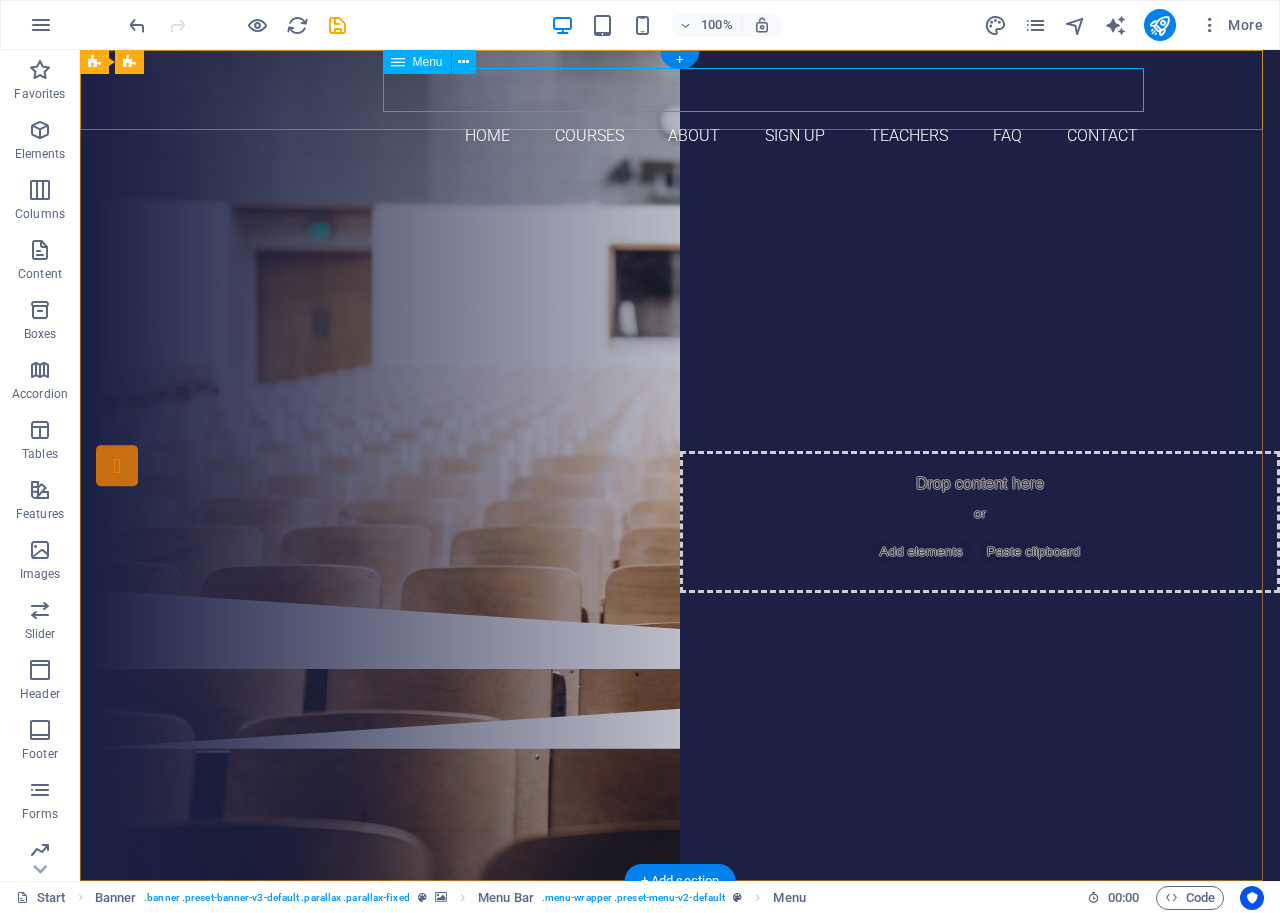 click on "Home Courses About Sign up Teachers FAQ Contact" at bounding box center [680, 136] 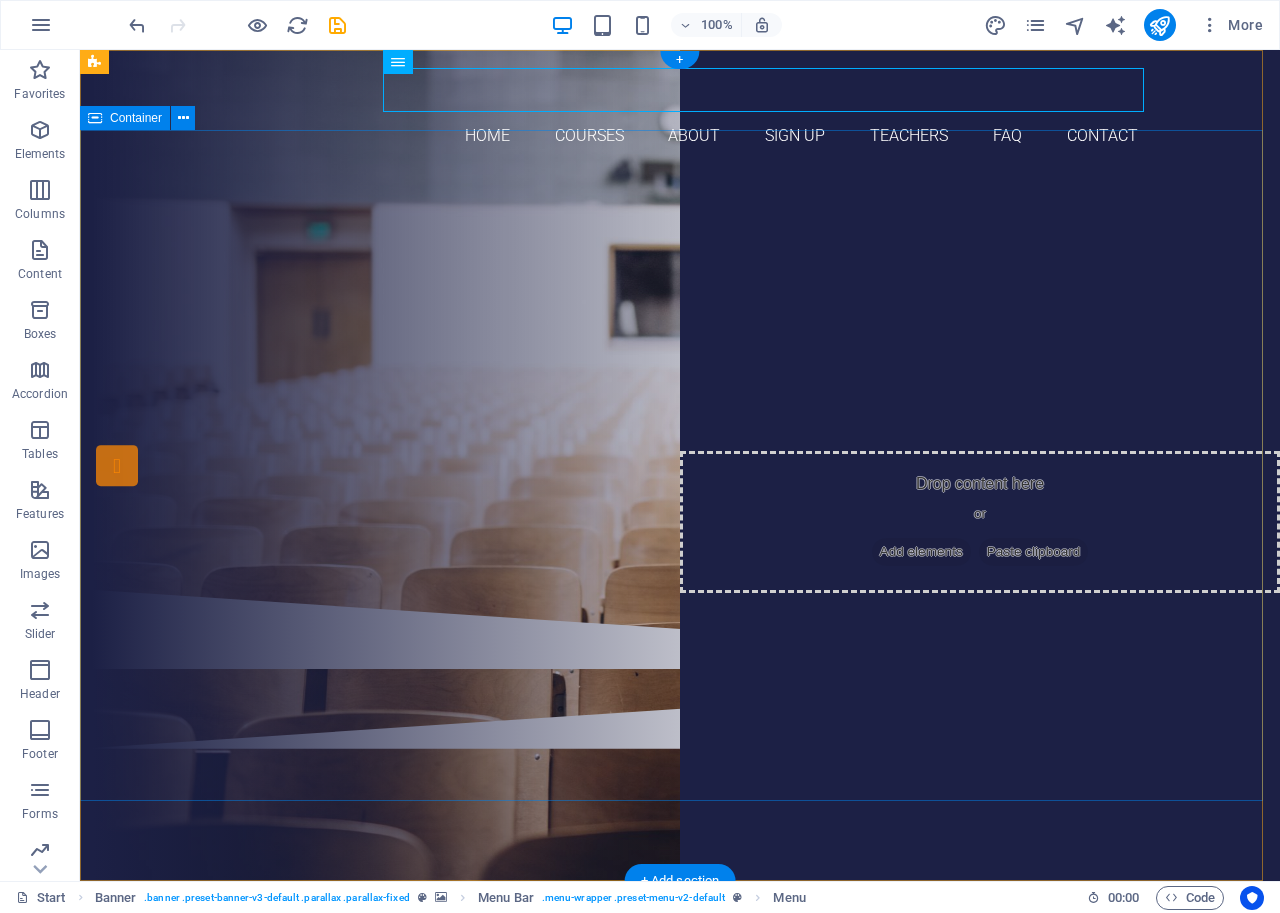 click on "Are you ready to learn new languages? Join our Language School Our Courses Sign up now" at bounding box center (680, 382) 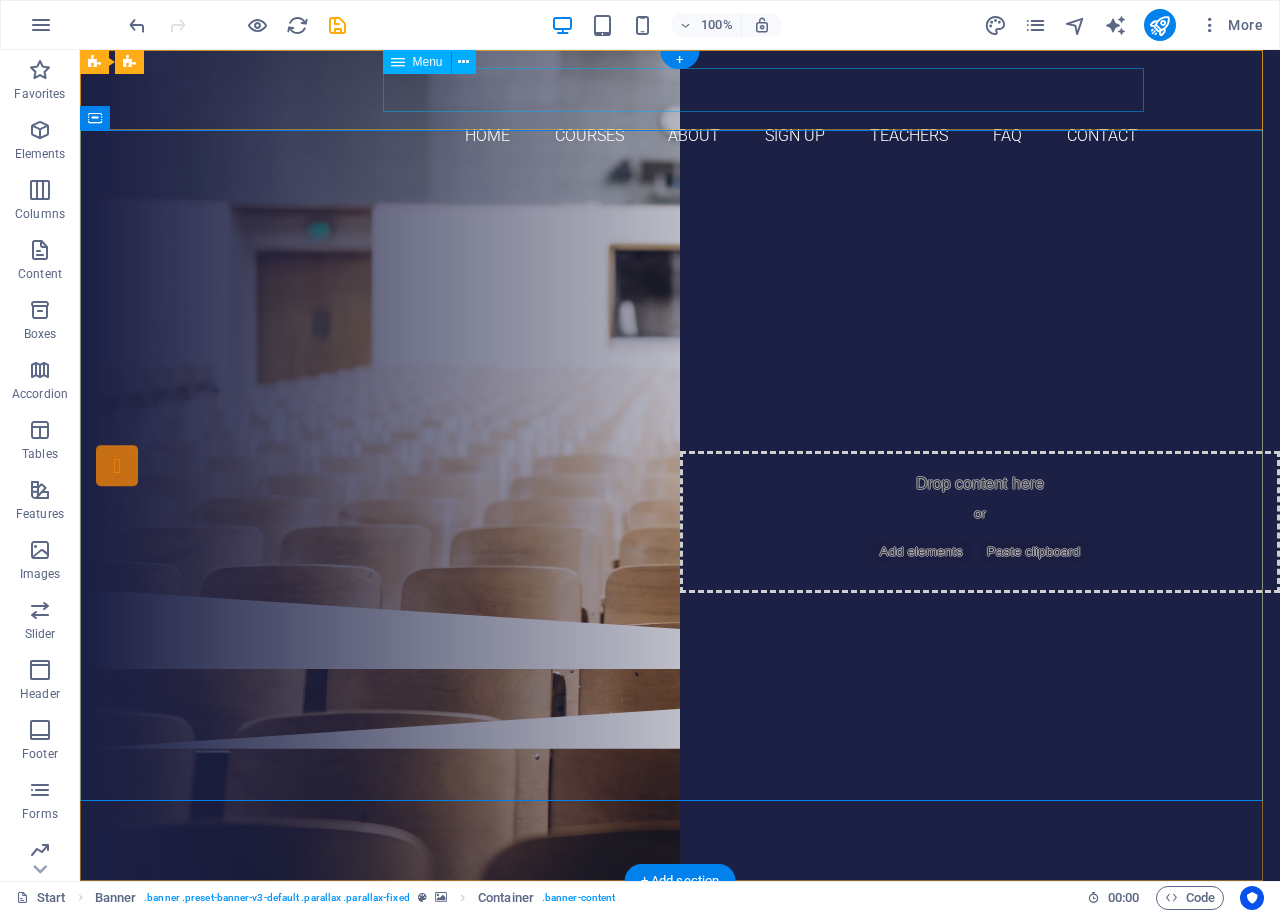 click on "Home Courses About Sign up Teachers FAQ Contact" at bounding box center [680, 136] 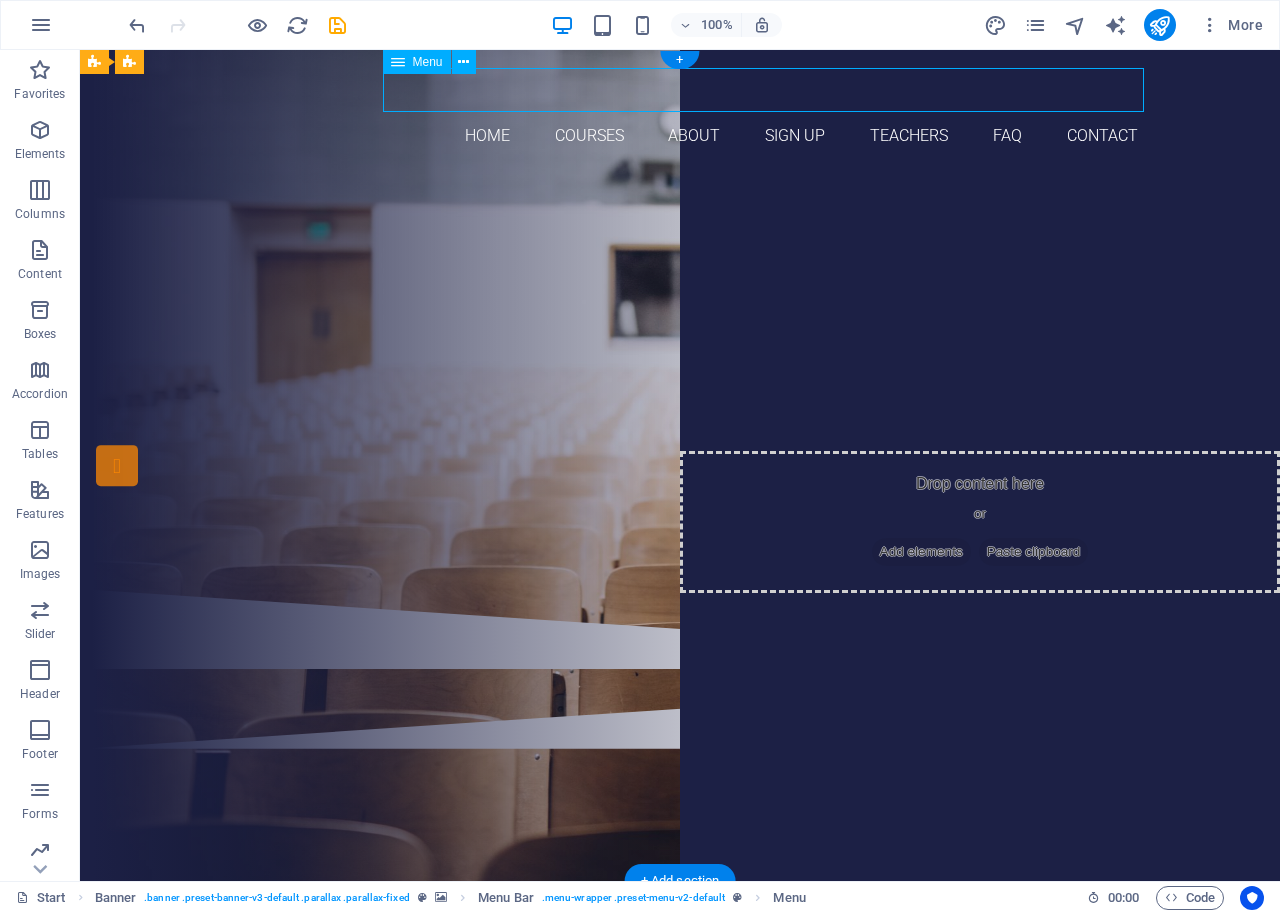 click on "Home Courses About Sign up Teachers FAQ Contact" at bounding box center [680, 136] 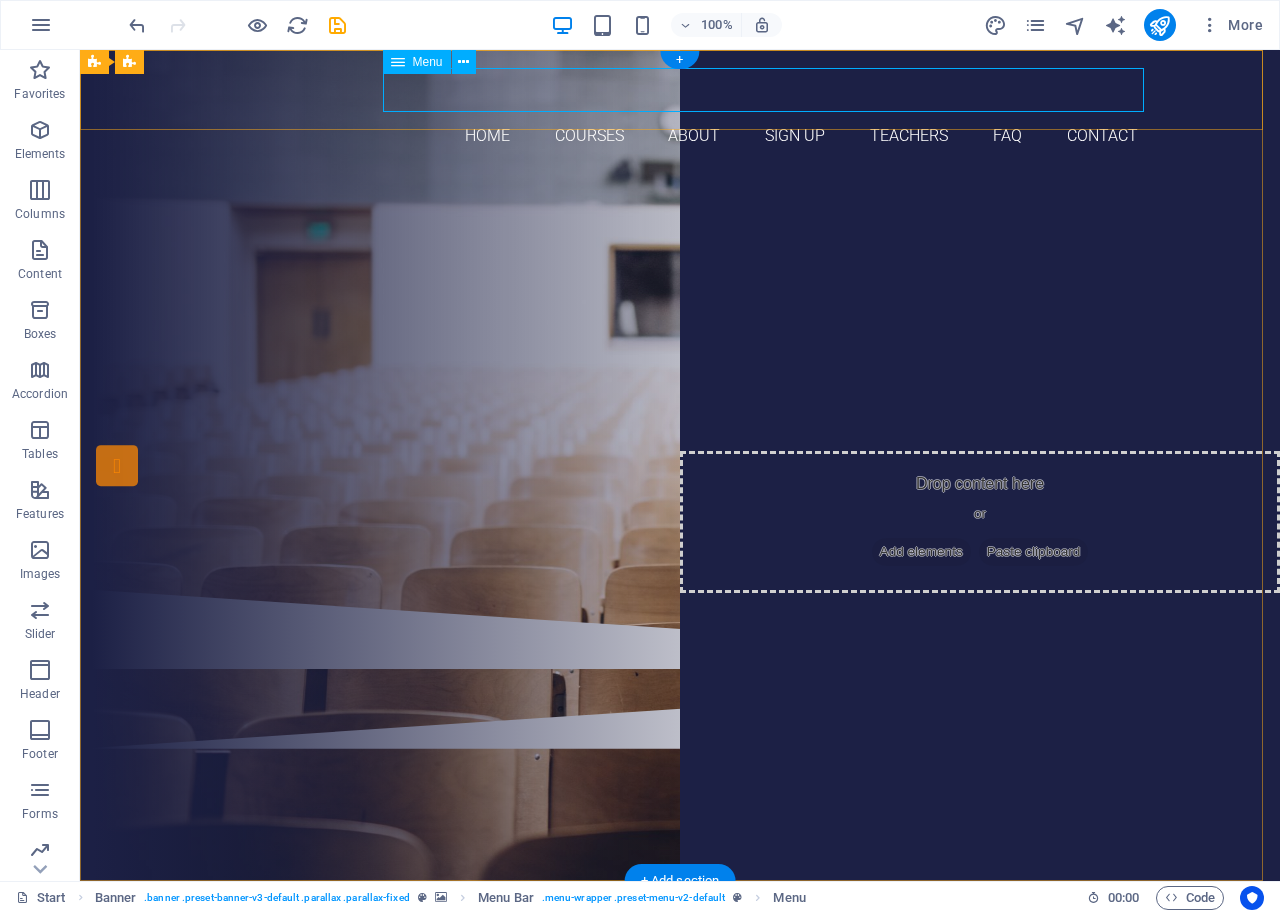 click on "Home Courses About Sign up Teachers FAQ Contact" at bounding box center [680, 136] 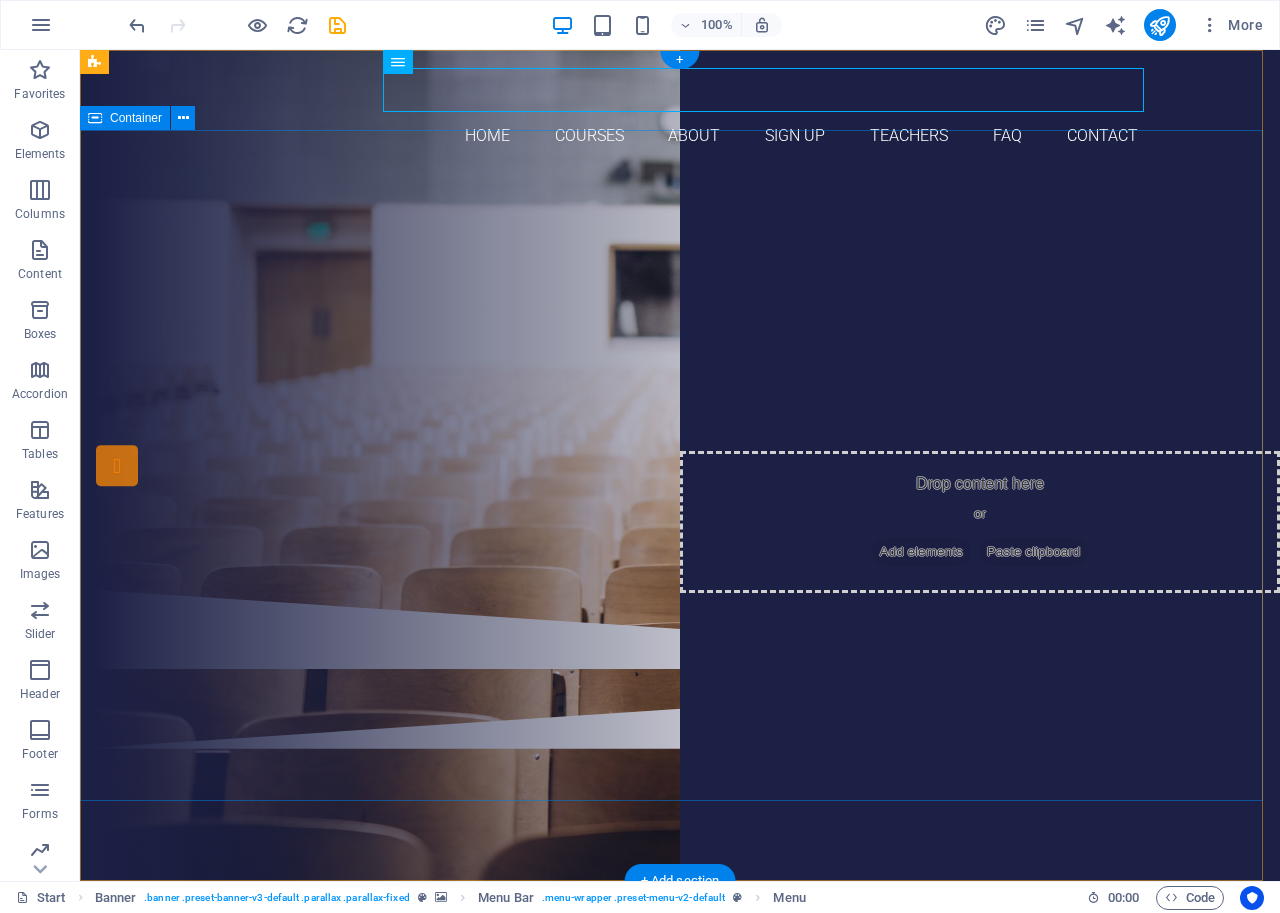 click on "Are you ready to learn new languages? Join our Language School Our Courses Sign up now" at bounding box center (680, 382) 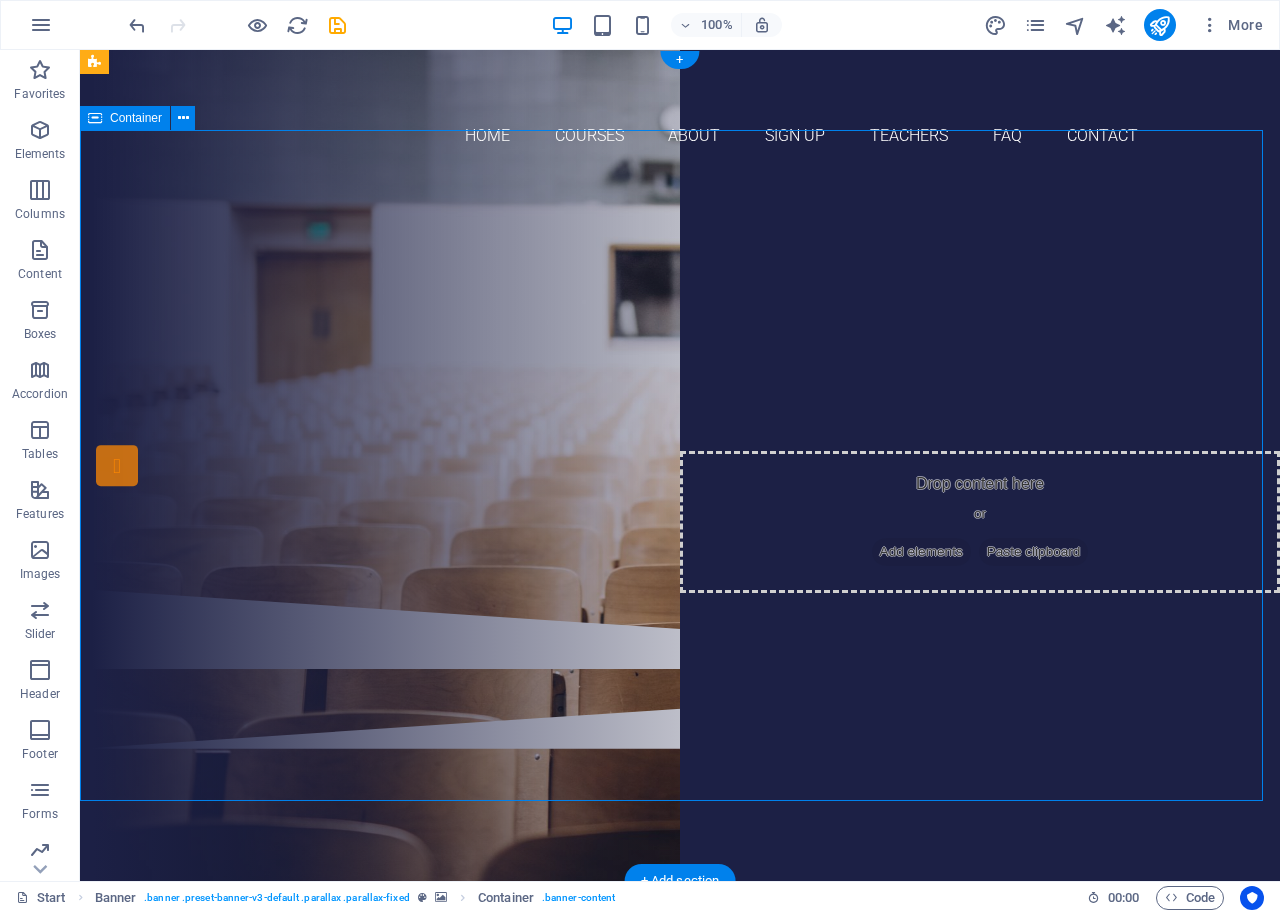 click on "Are you ready to learn new languages? Join our Language School Our Courses Sign up now" at bounding box center (680, 382) 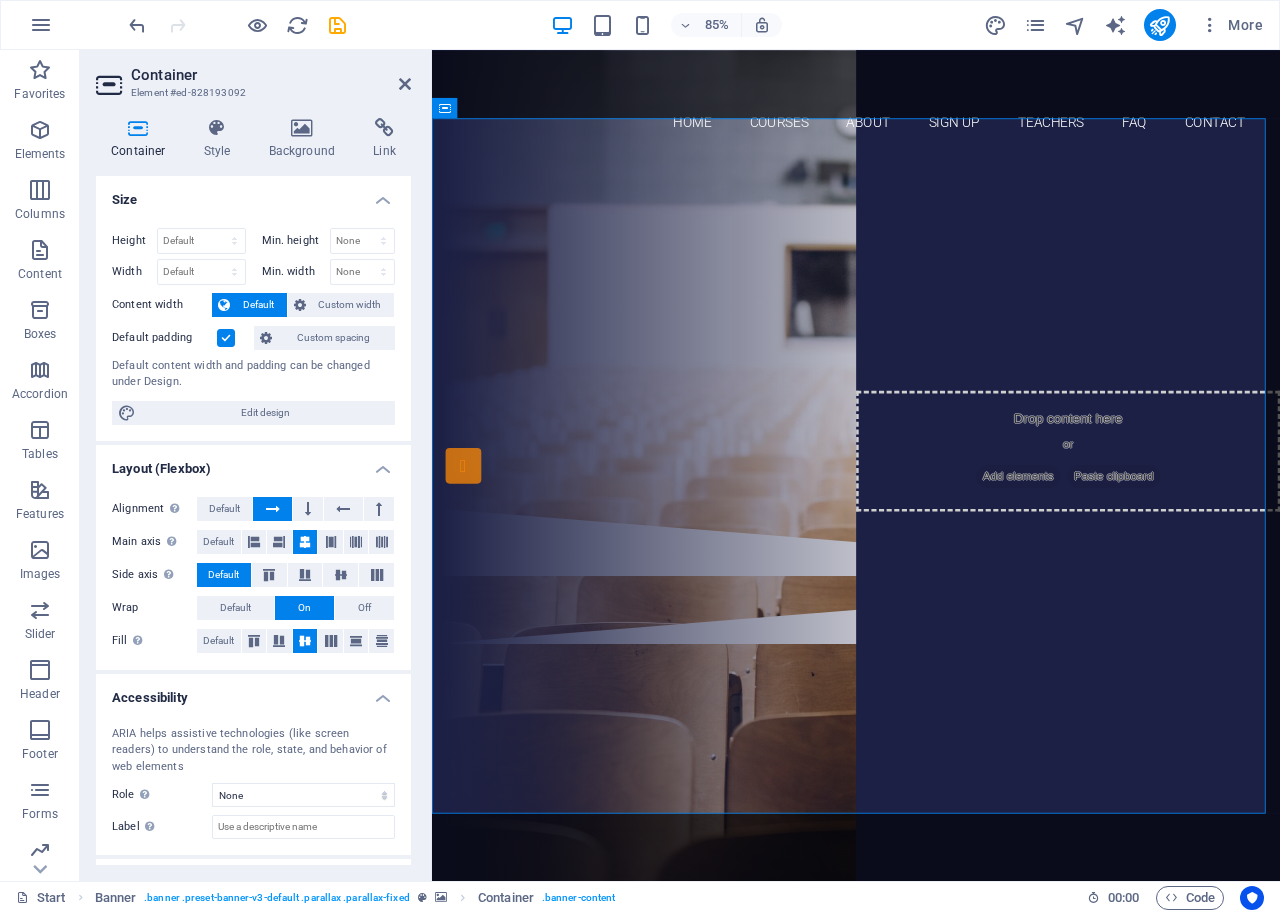 click on "Container" at bounding box center (271, 75) 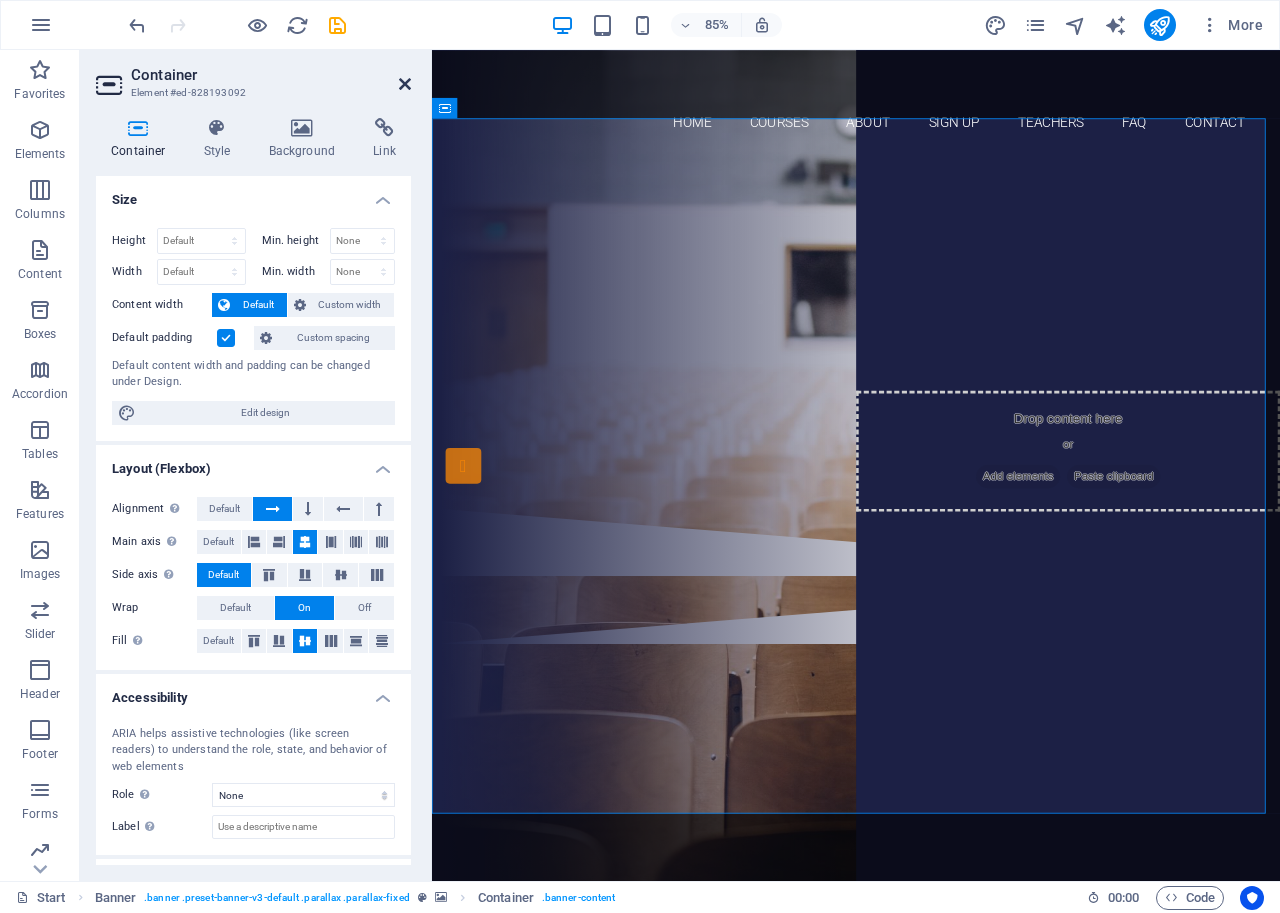 drag, startPoint x: 401, startPoint y: 85, endPoint x: 320, endPoint y: 35, distance: 95.189285 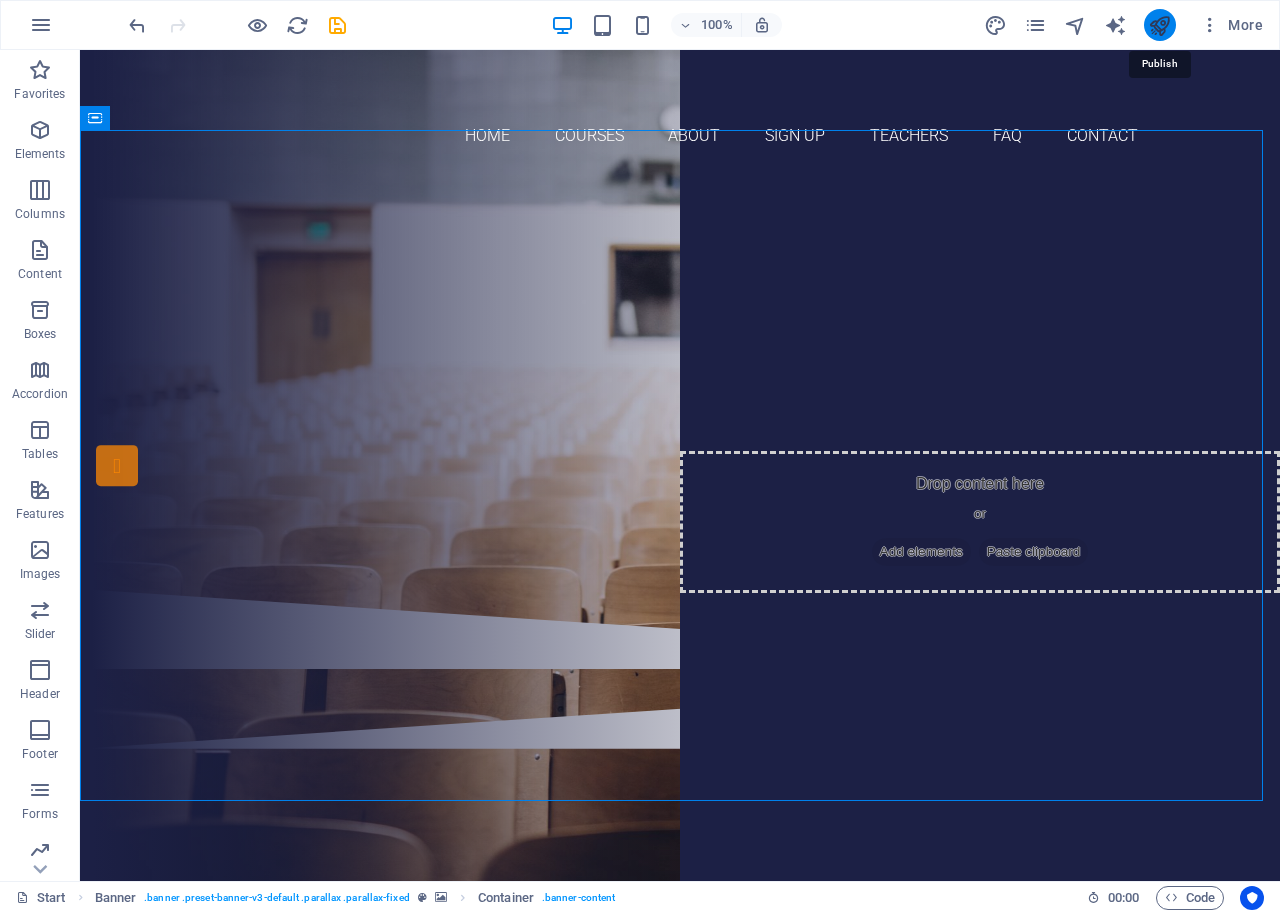 click at bounding box center [1159, 25] 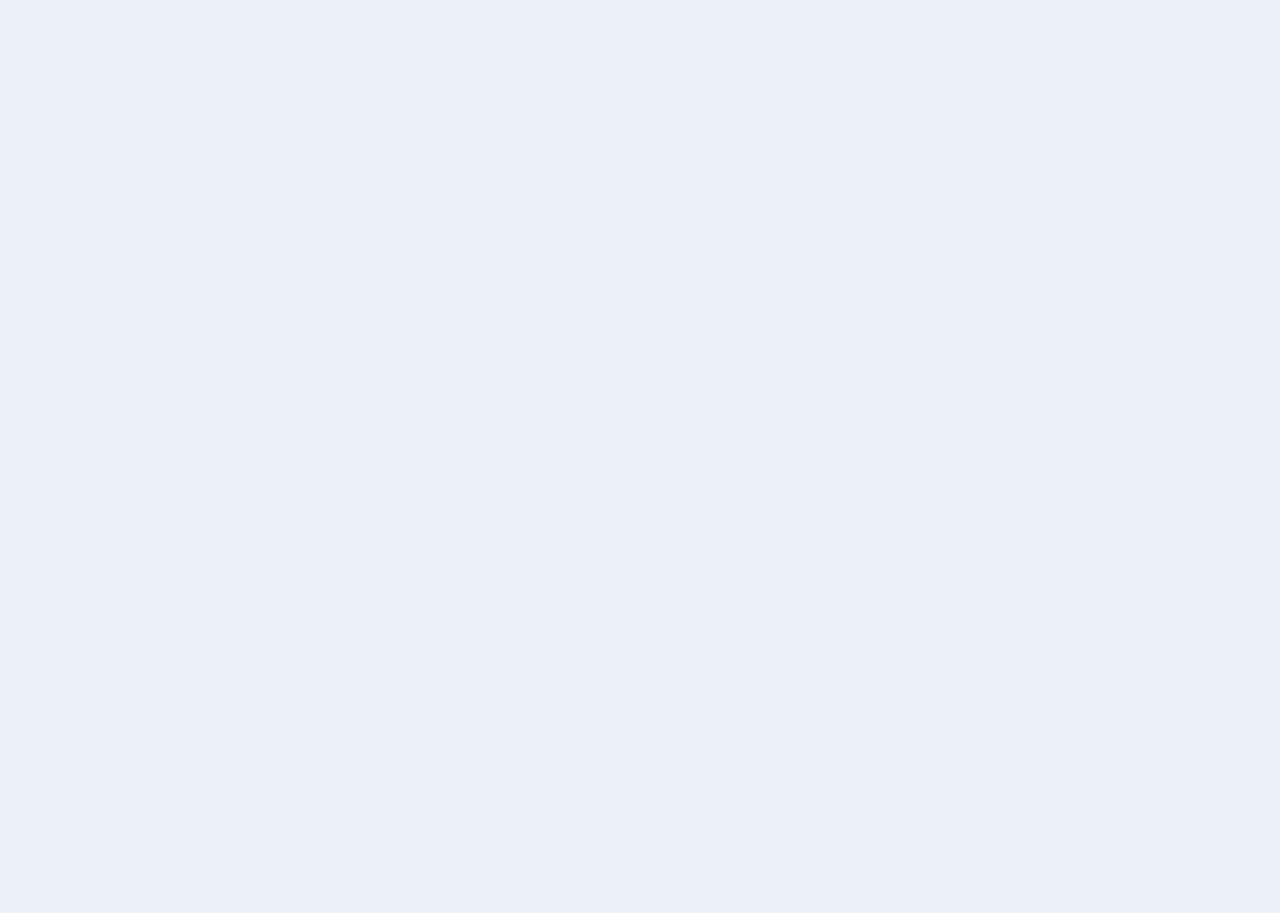 scroll, scrollTop: 0, scrollLeft: 0, axis: both 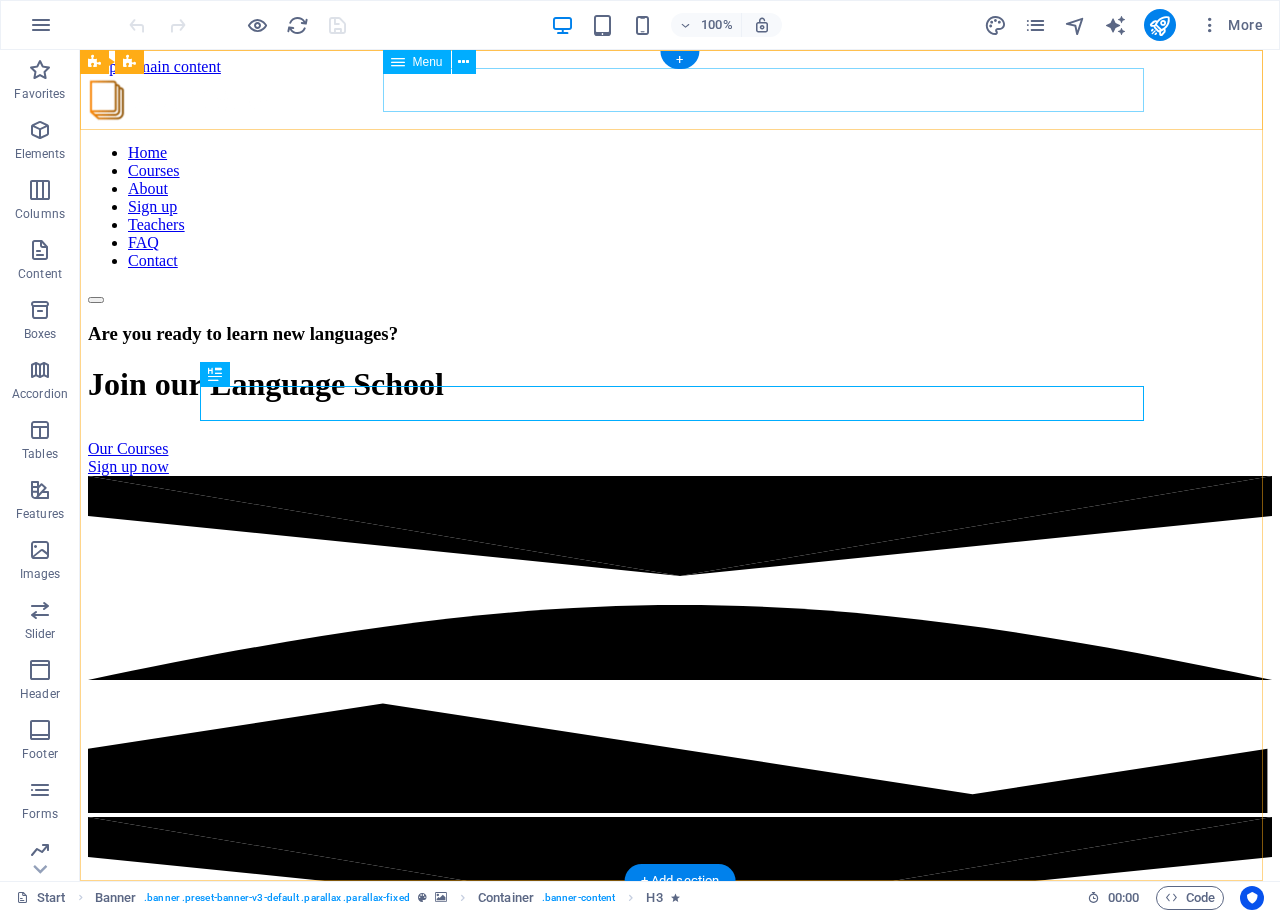click on "Home Courses About Sign up Teachers FAQ Contact" at bounding box center [680, 207] 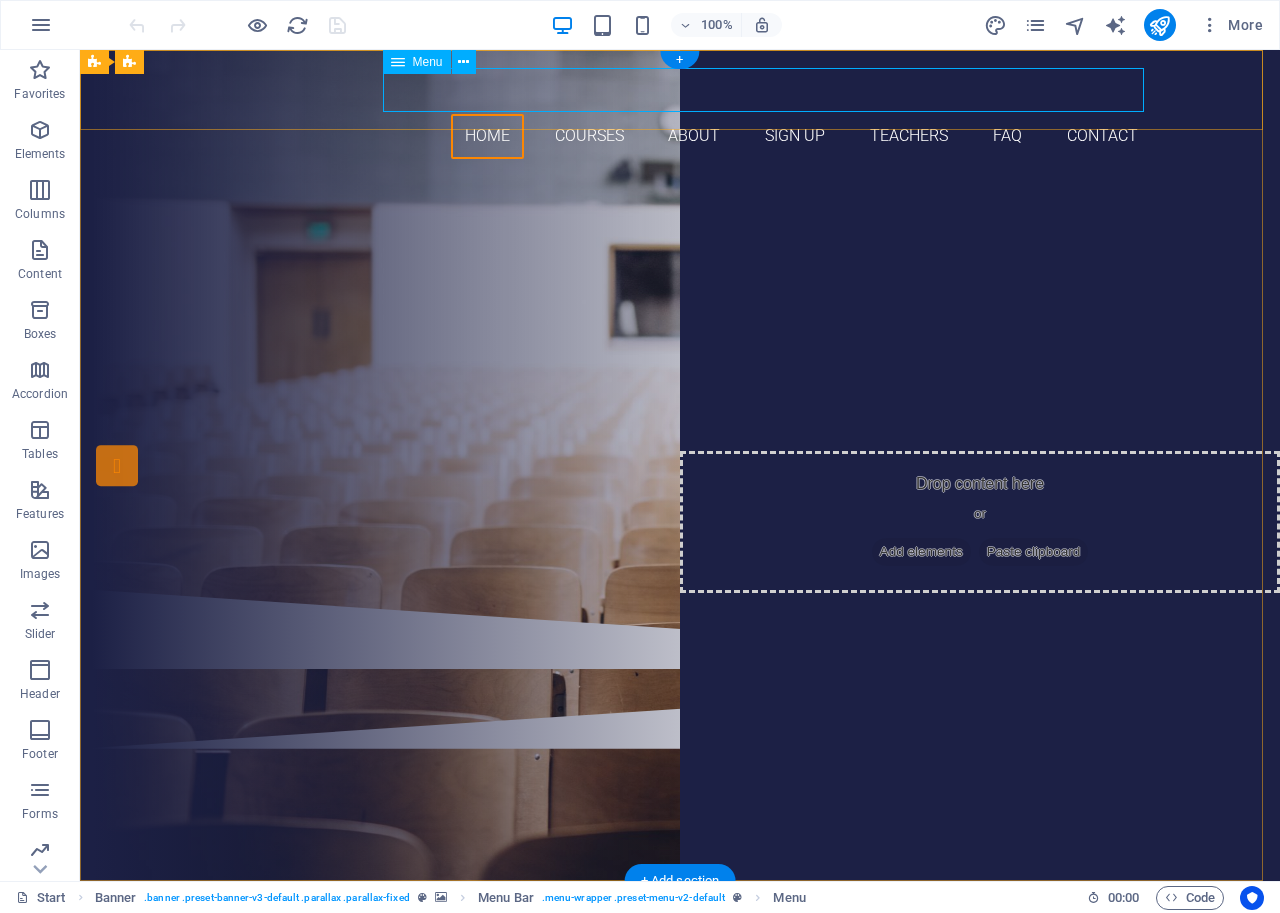 click on "Home Courses About Sign up Teachers FAQ Contact" at bounding box center [680, 136] 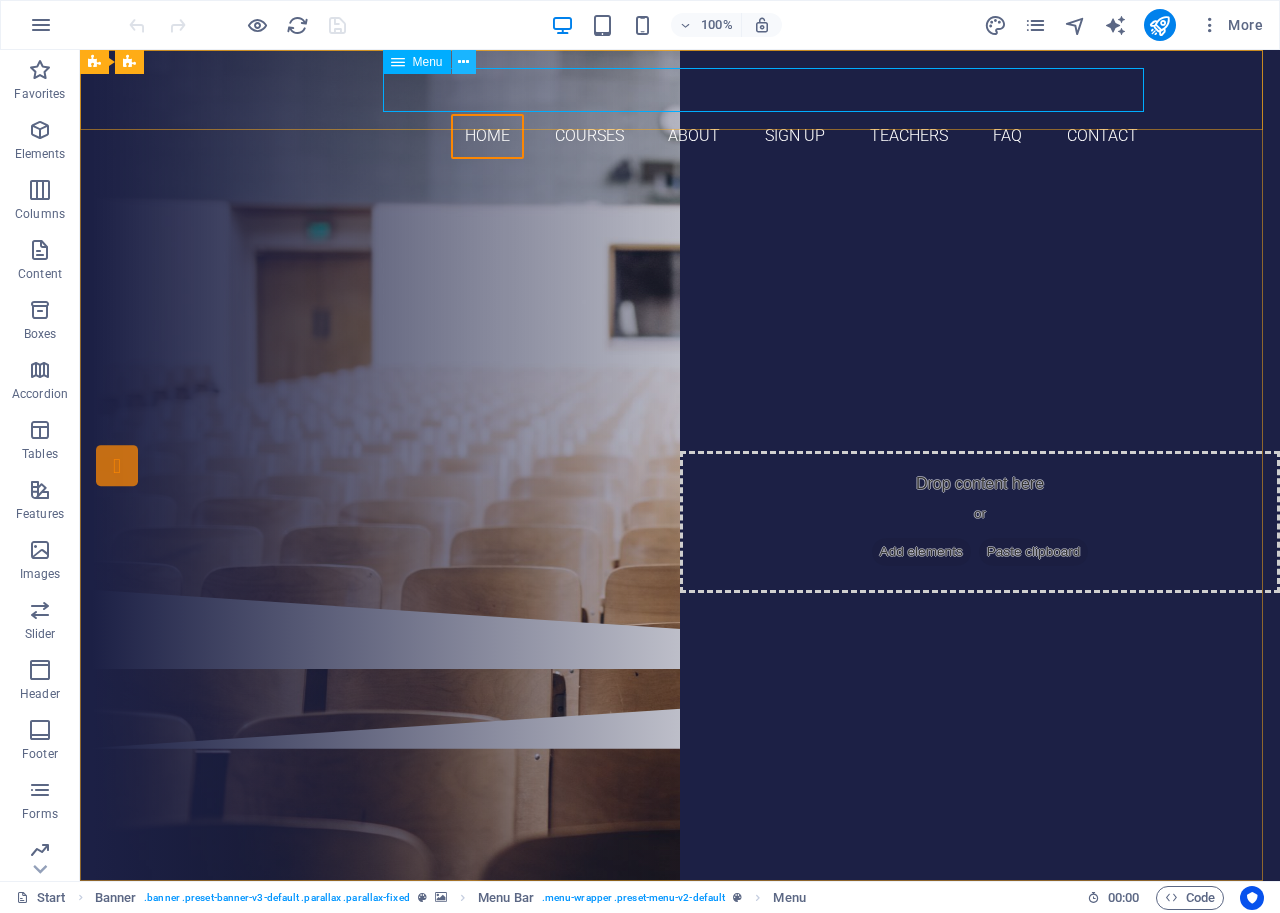 click at bounding box center (463, 62) 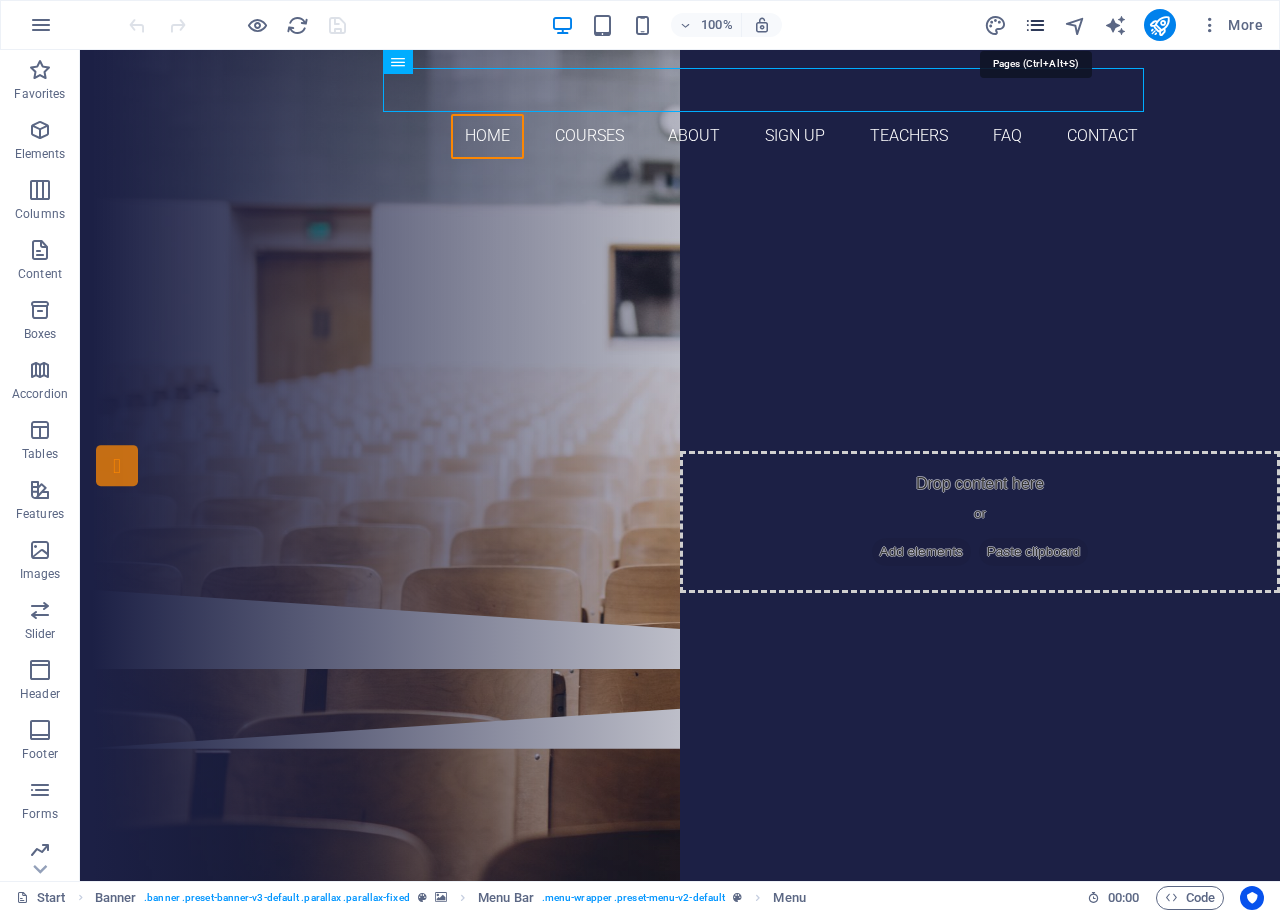 click at bounding box center (1035, 25) 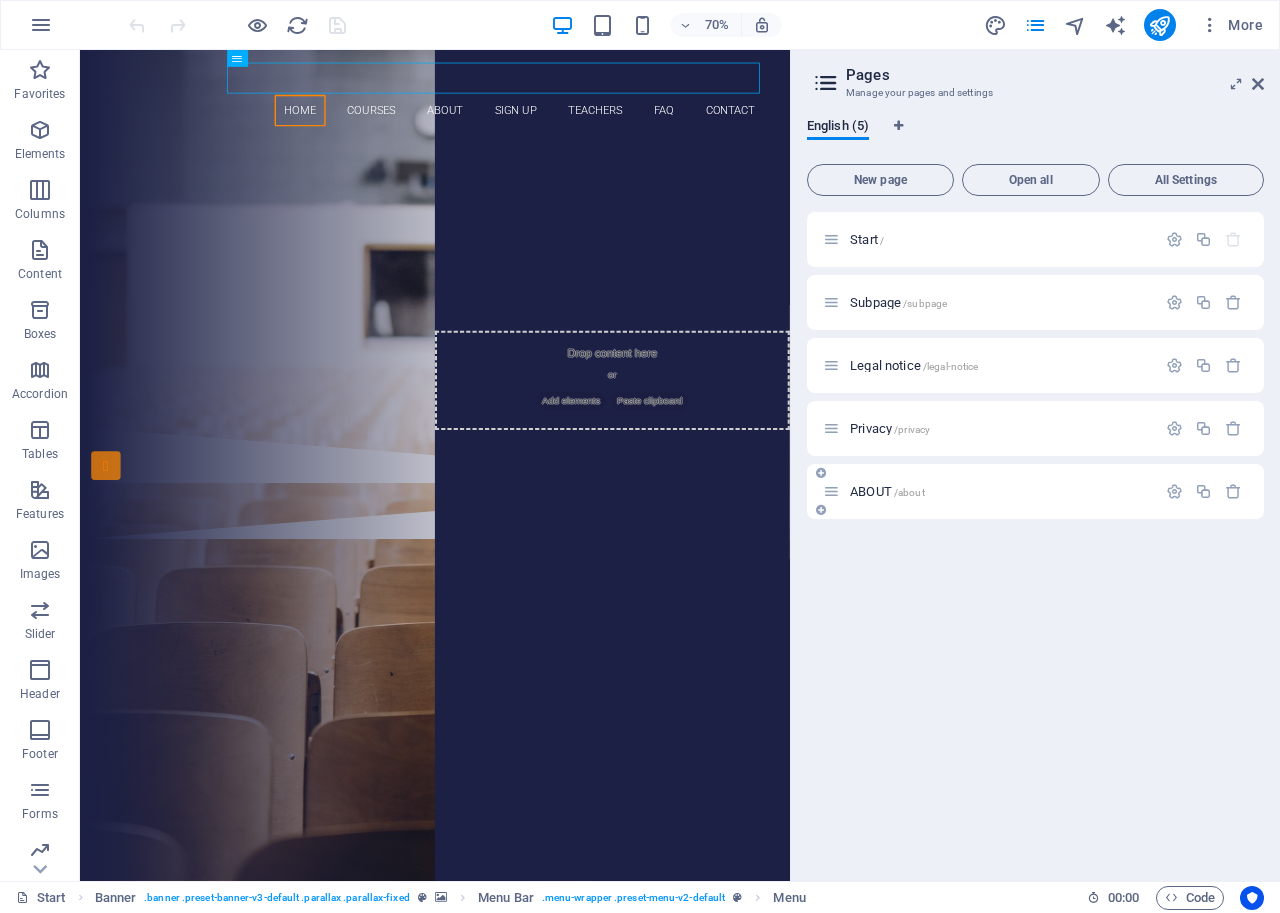 click on "ABOUT /about" at bounding box center [887, 491] 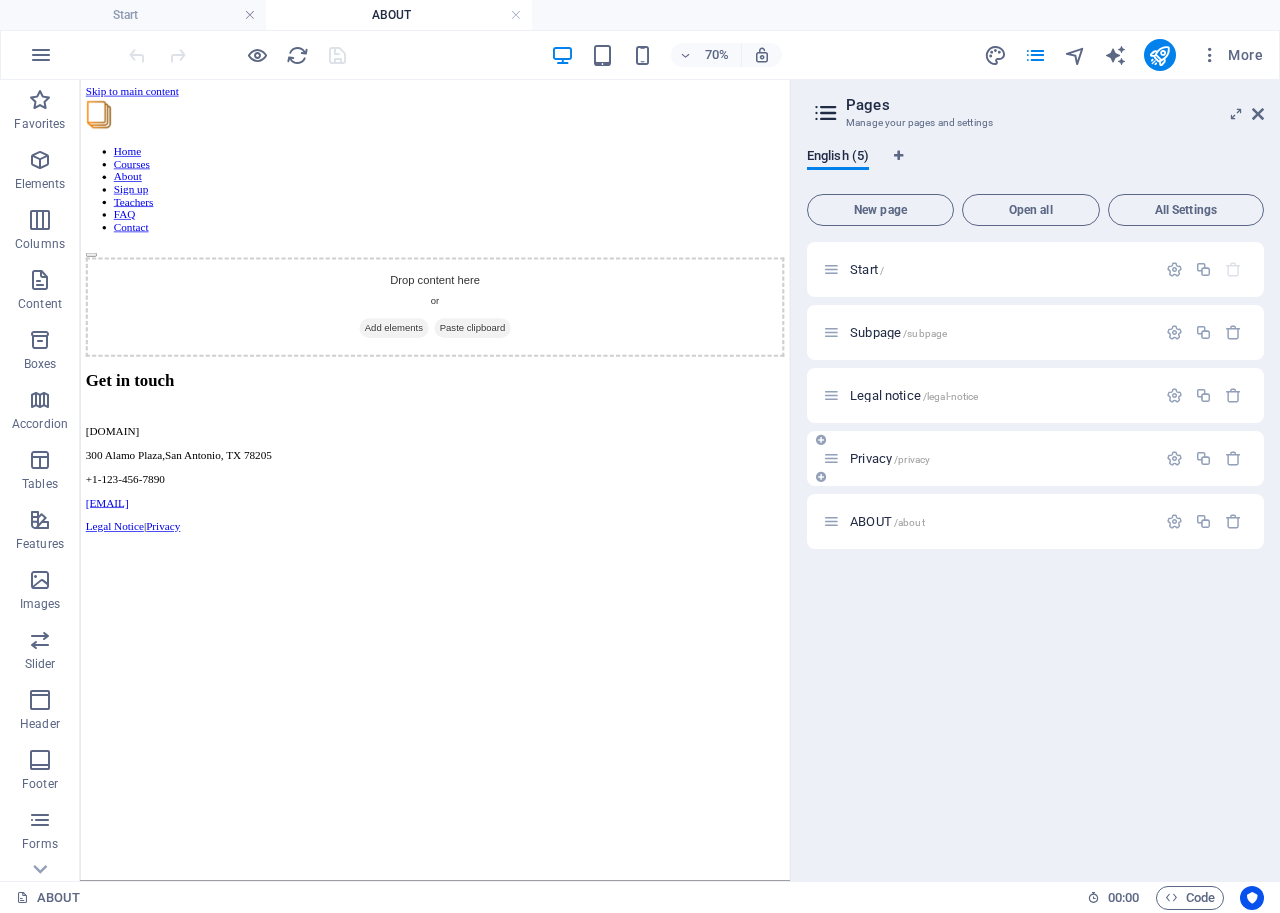 scroll, scrollTop: 0, scrollLeft: 0, axis: both 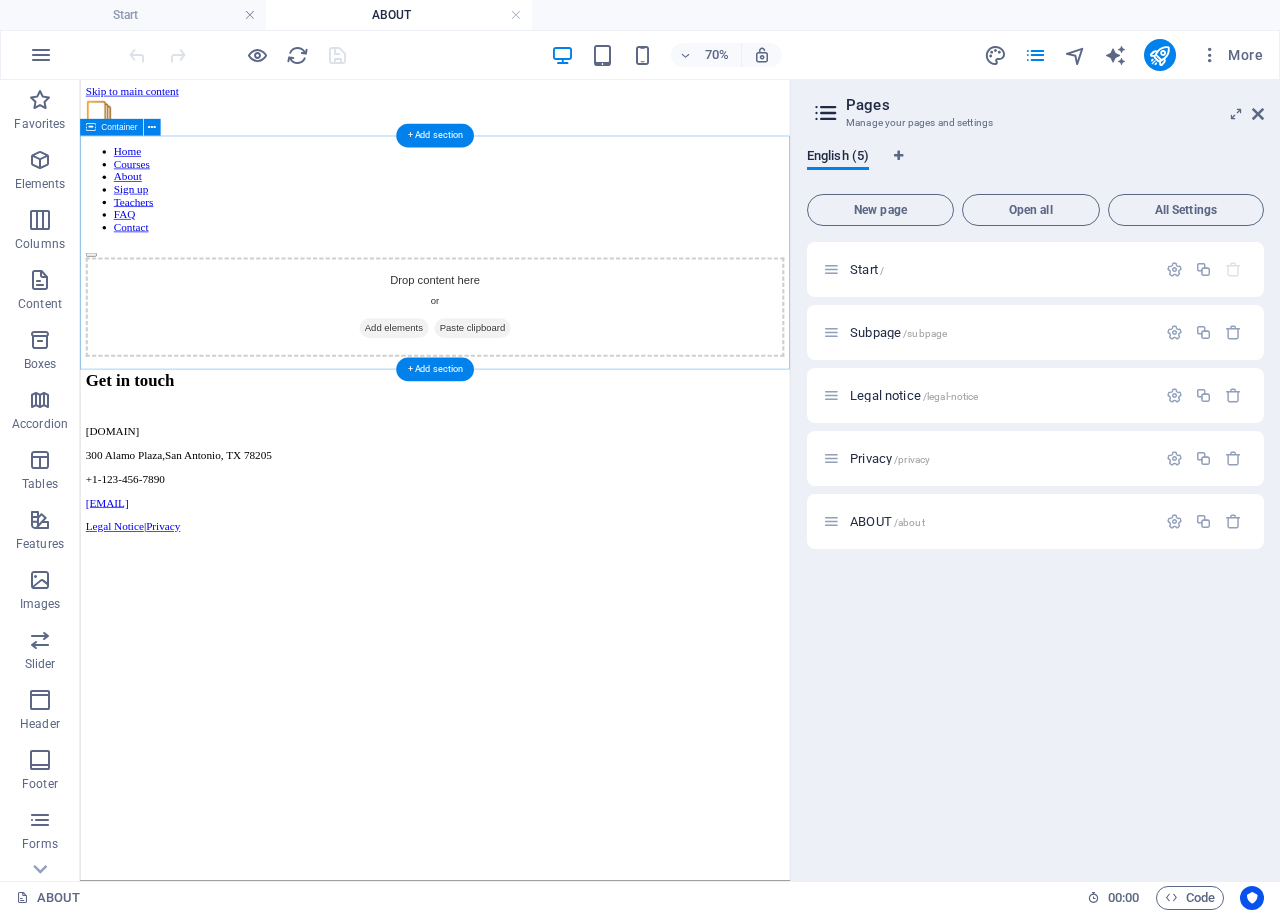 click on "Add elements" at bounding box center [528, 435] 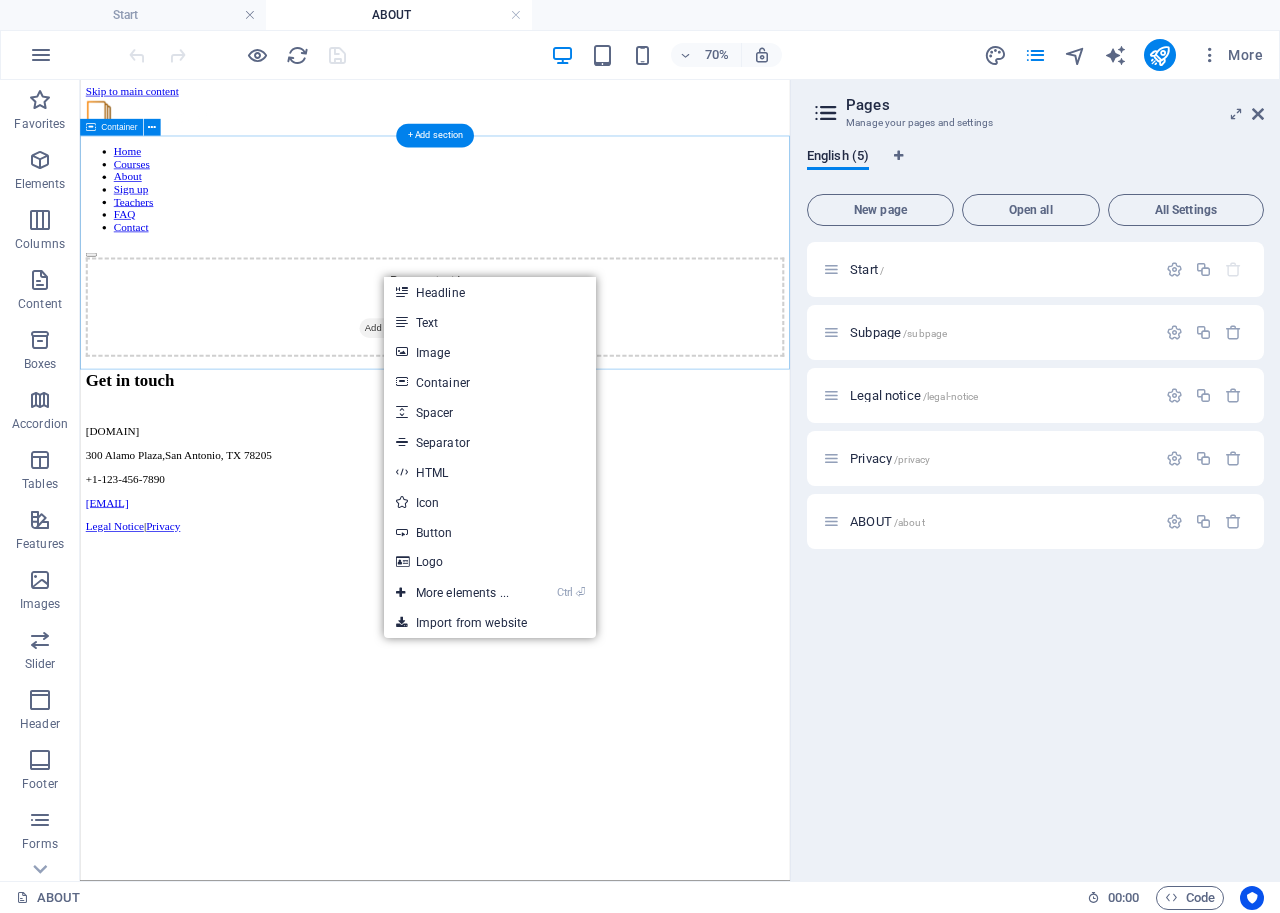 click on "Add elements" at bounding box center [528, 435] 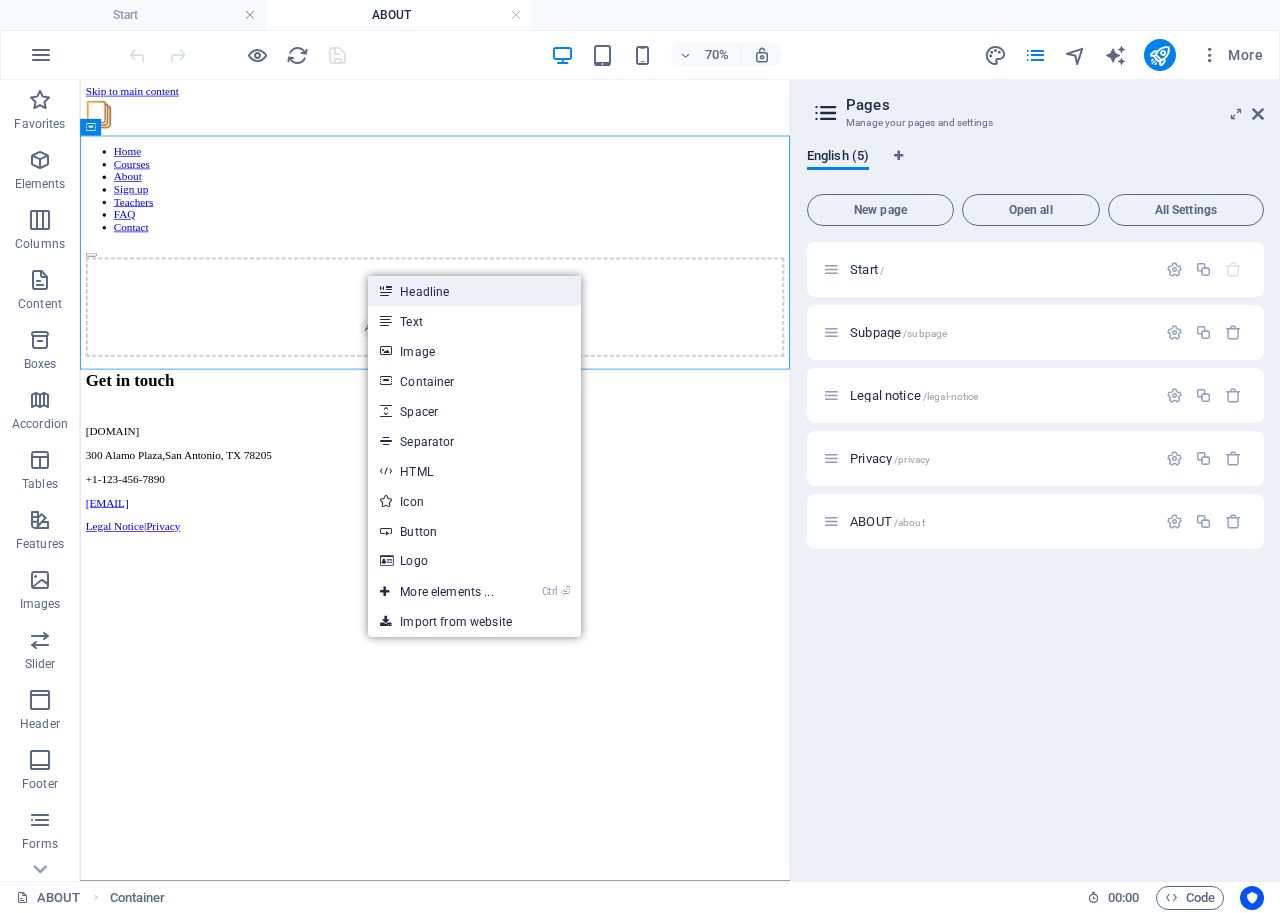 click on "Headline" at bounding box center (474, 291) 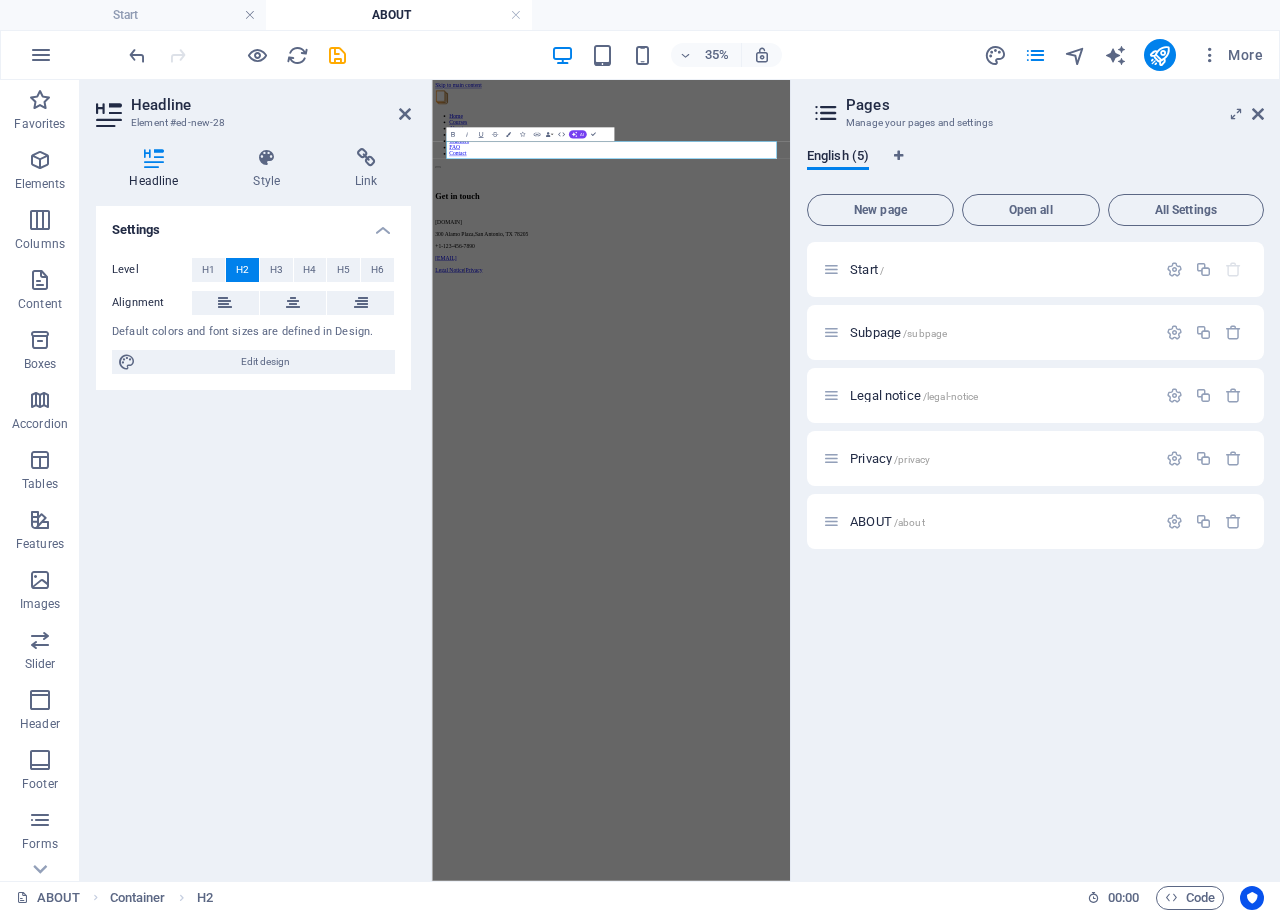 type 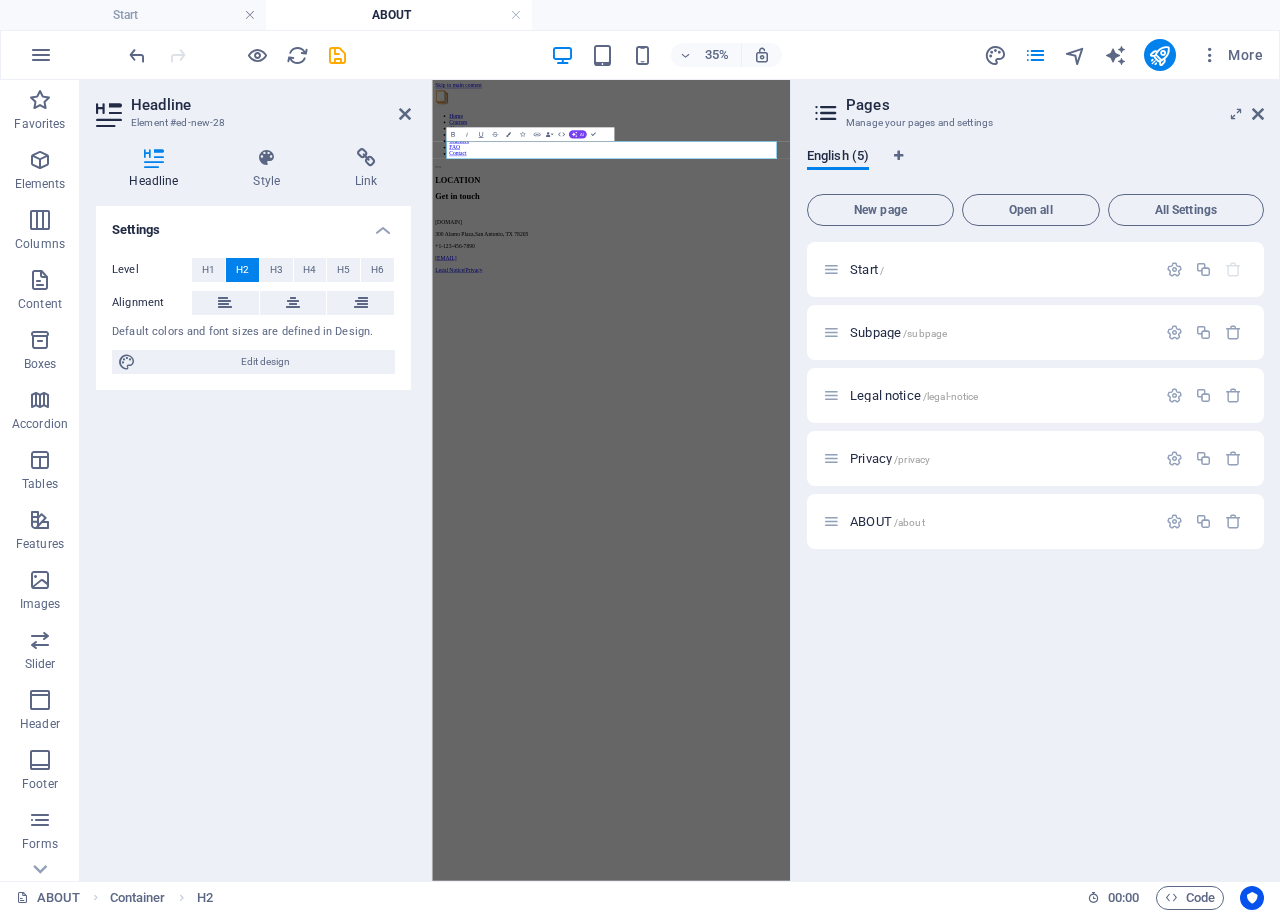 click on "Settings Level H1 H2 H3 H4 H5 H6 Alignment Default colors and font sizes are defined in Design. Edit design" at bounding box center (253, 535) 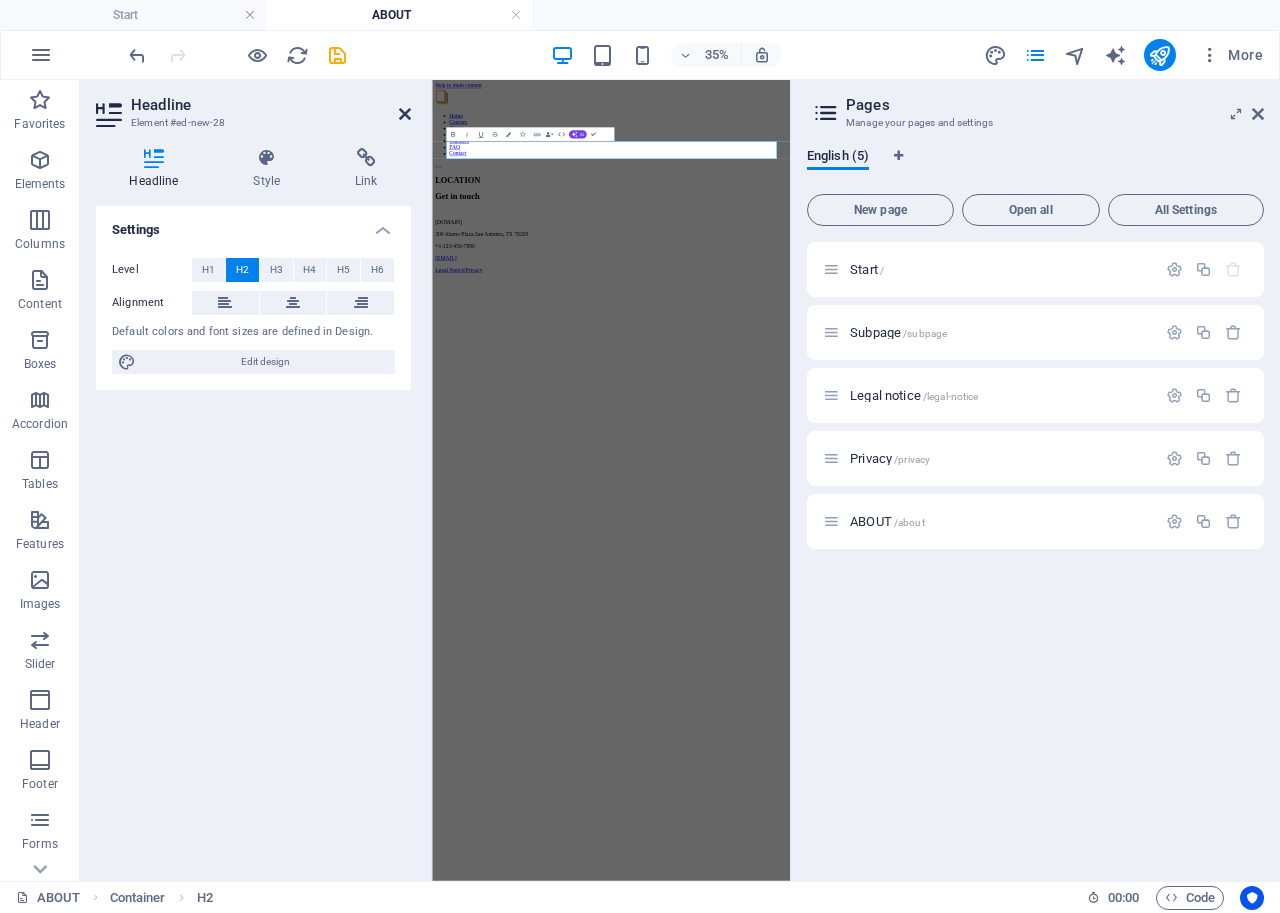 click at bounding box center (405, 114) 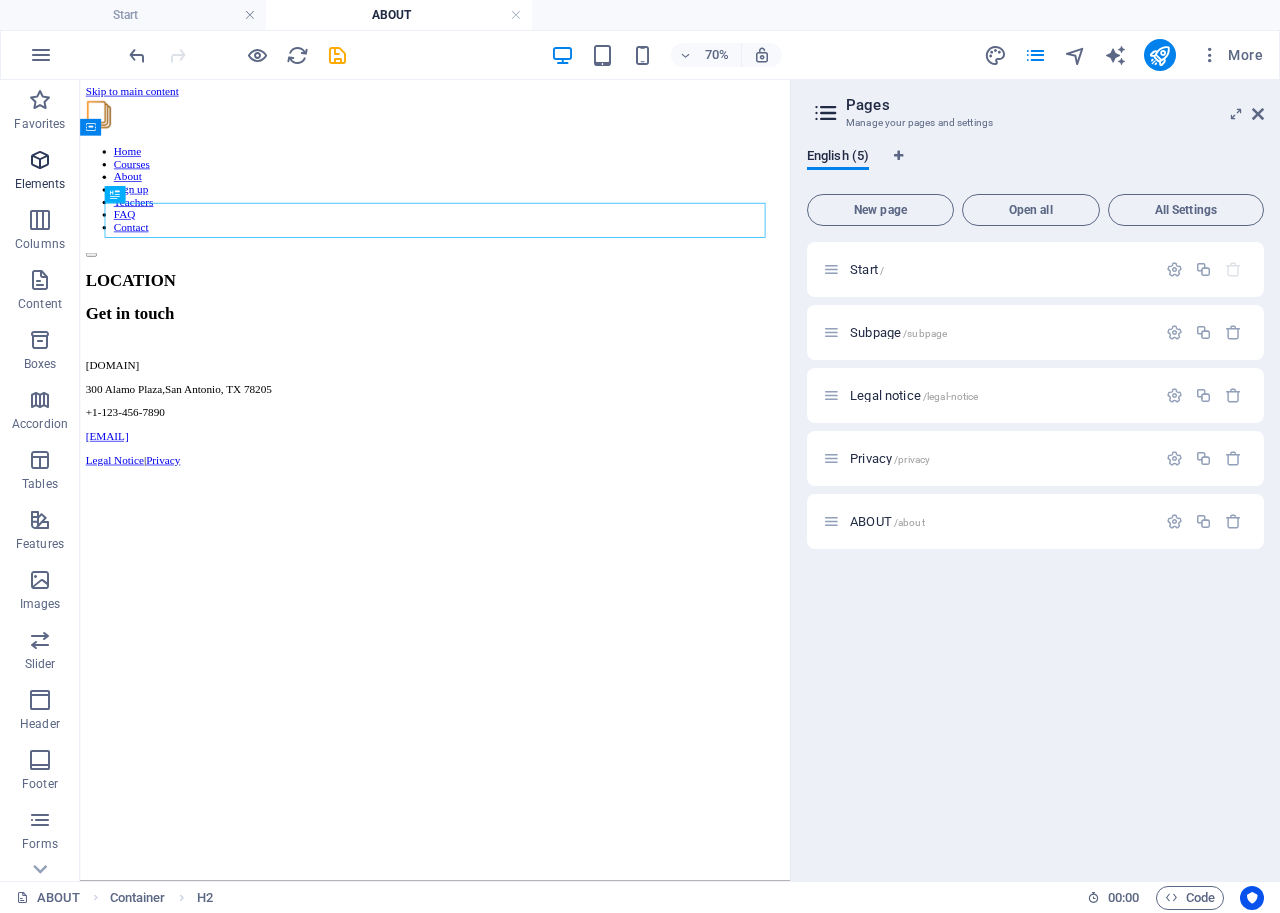 click at bounding box center [40, 160] 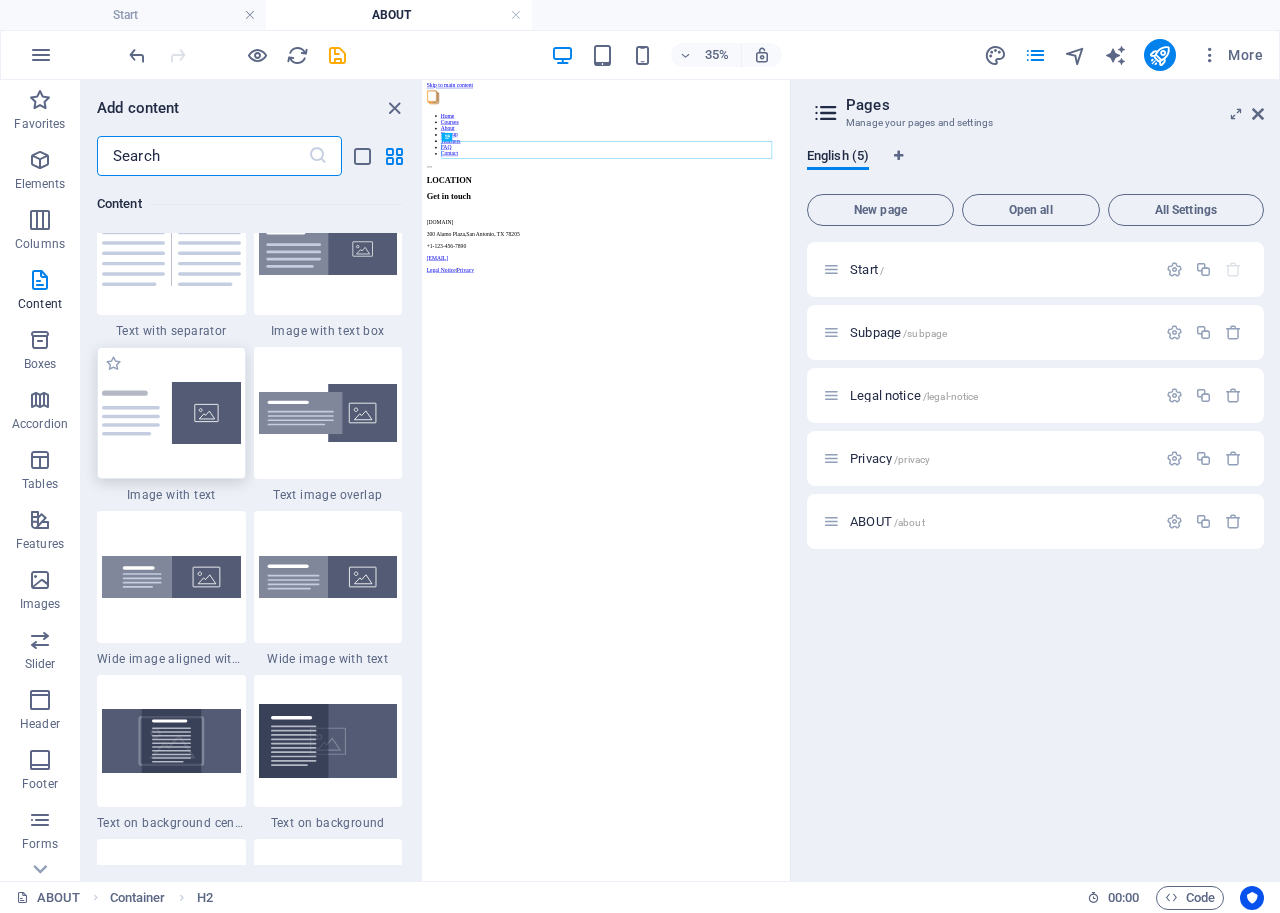 scroll, scrollTop: 3613, scrollLeft: 0, axis: vertical 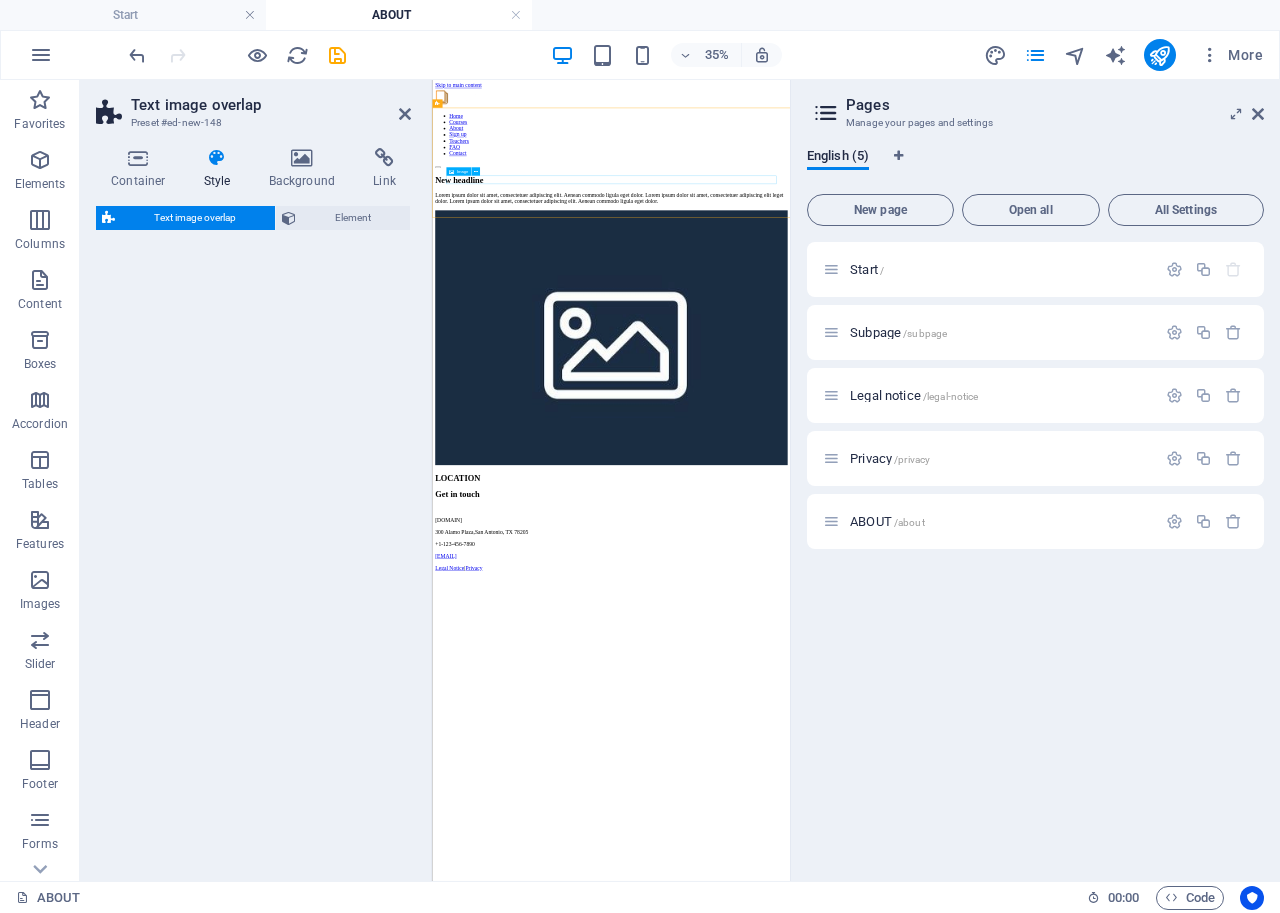 select on "rem" 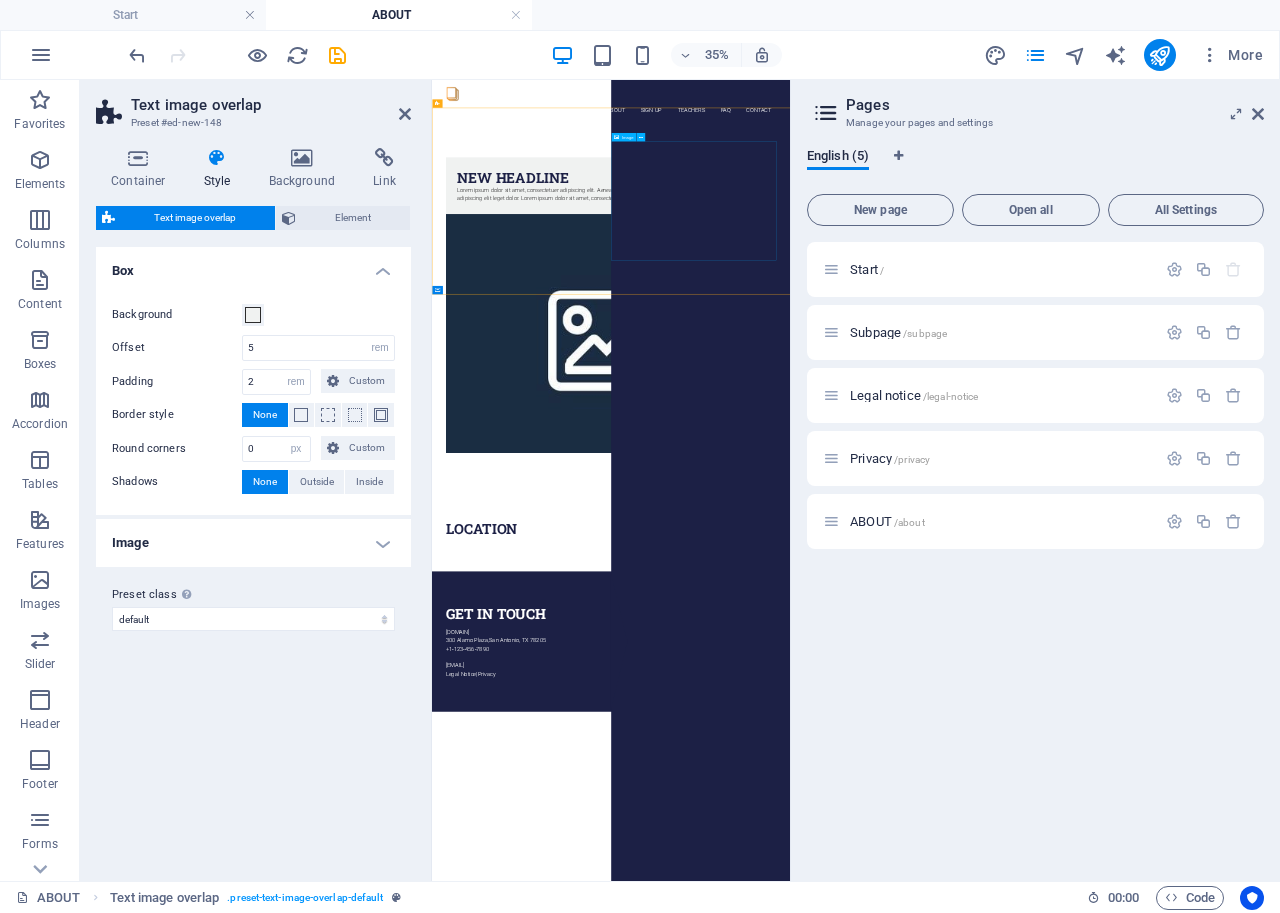 click at bounding box center [944, 804] 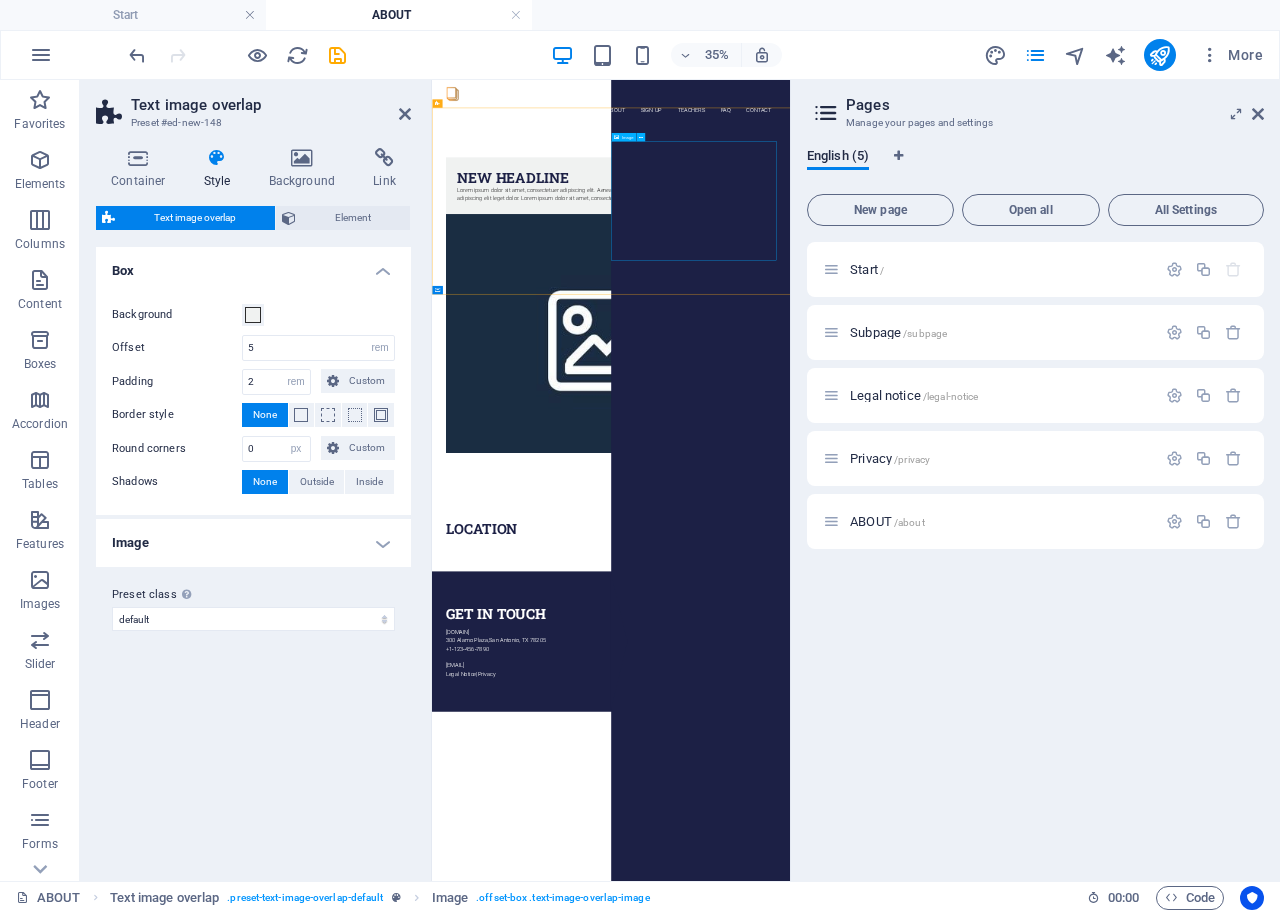click at bounding box center [944, 804] 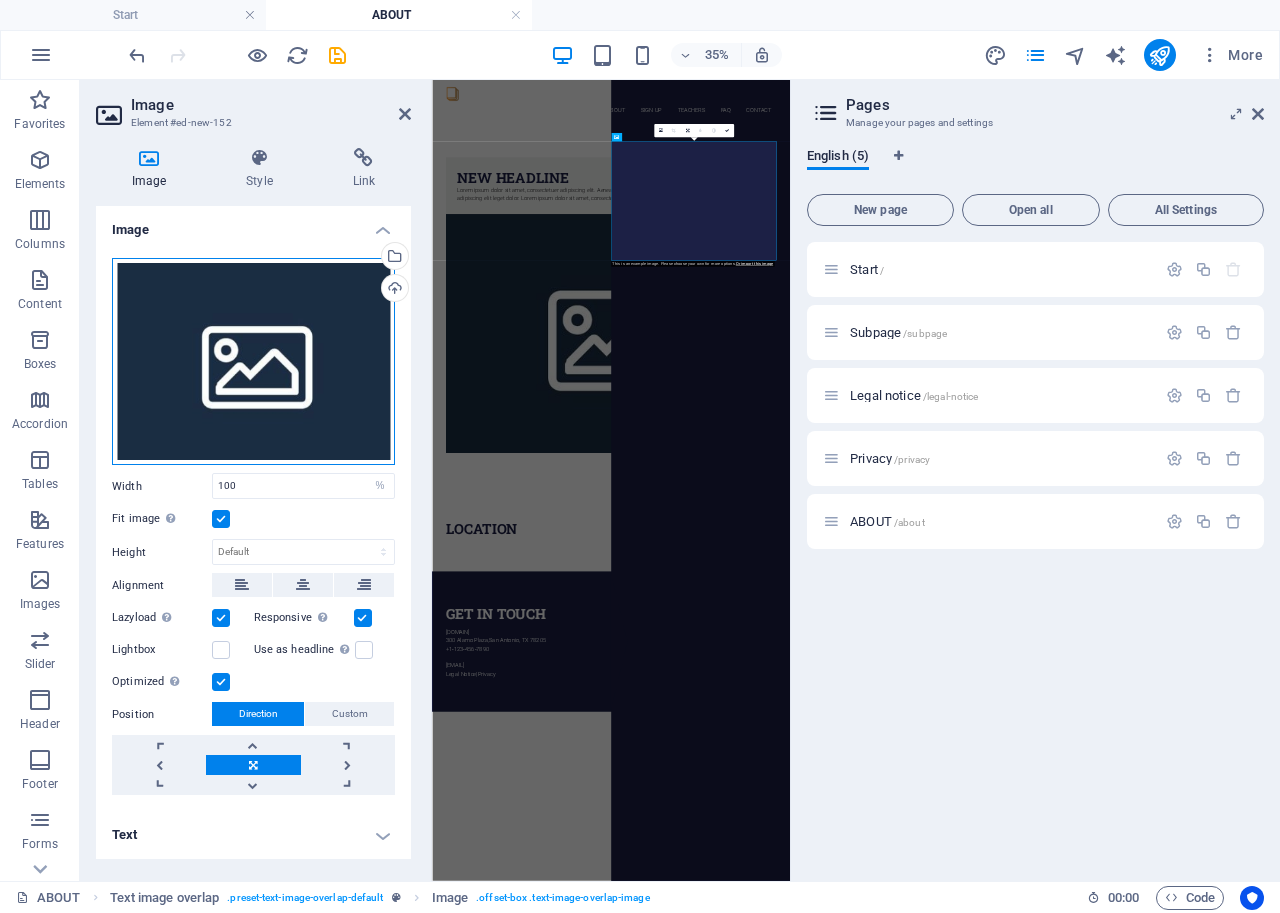 click on "Drag files here, click to choose files or select files from Files or our free stock photos & videos" at bounding box center (253, 362) 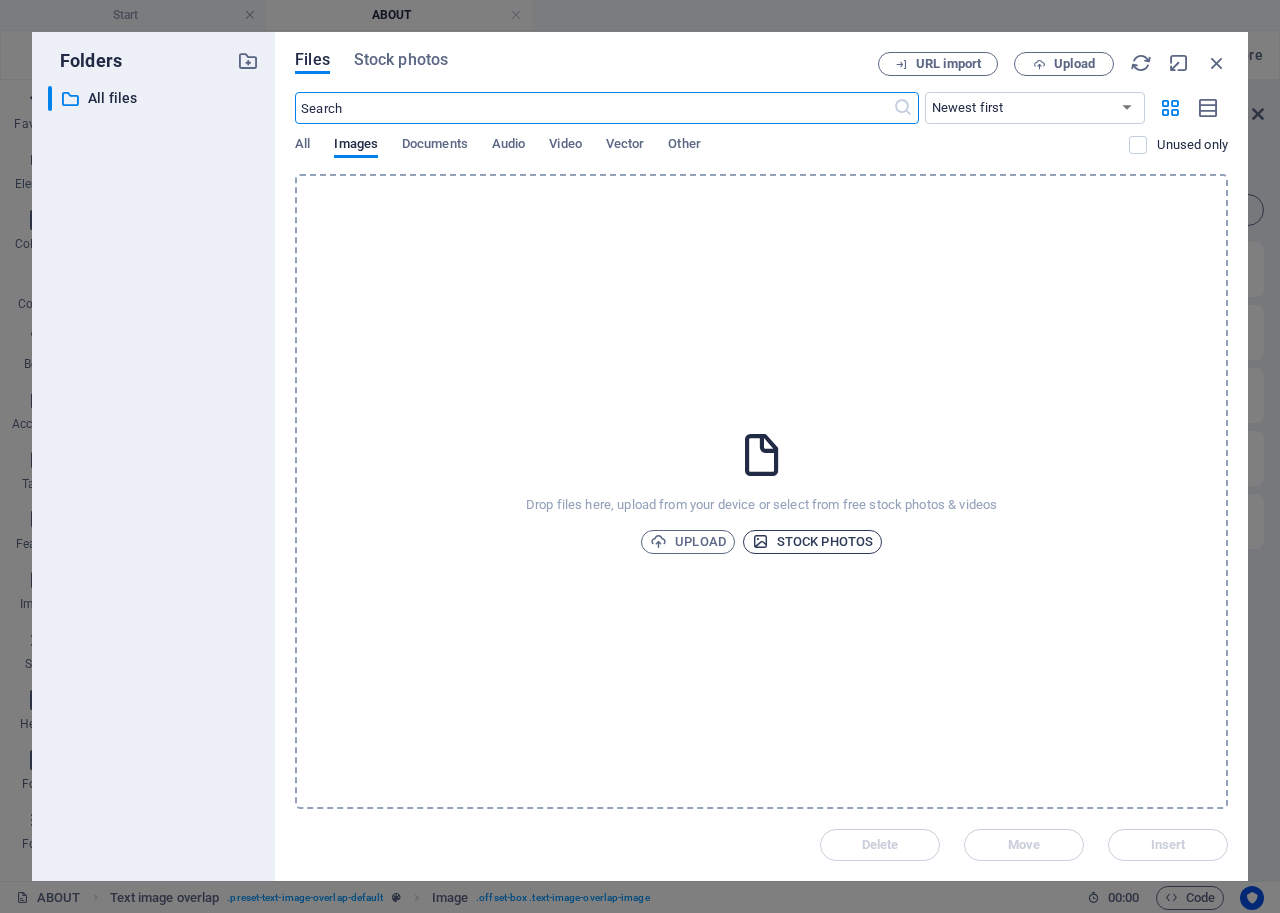 click on "Stock photos" at bounding box center [812, 542] 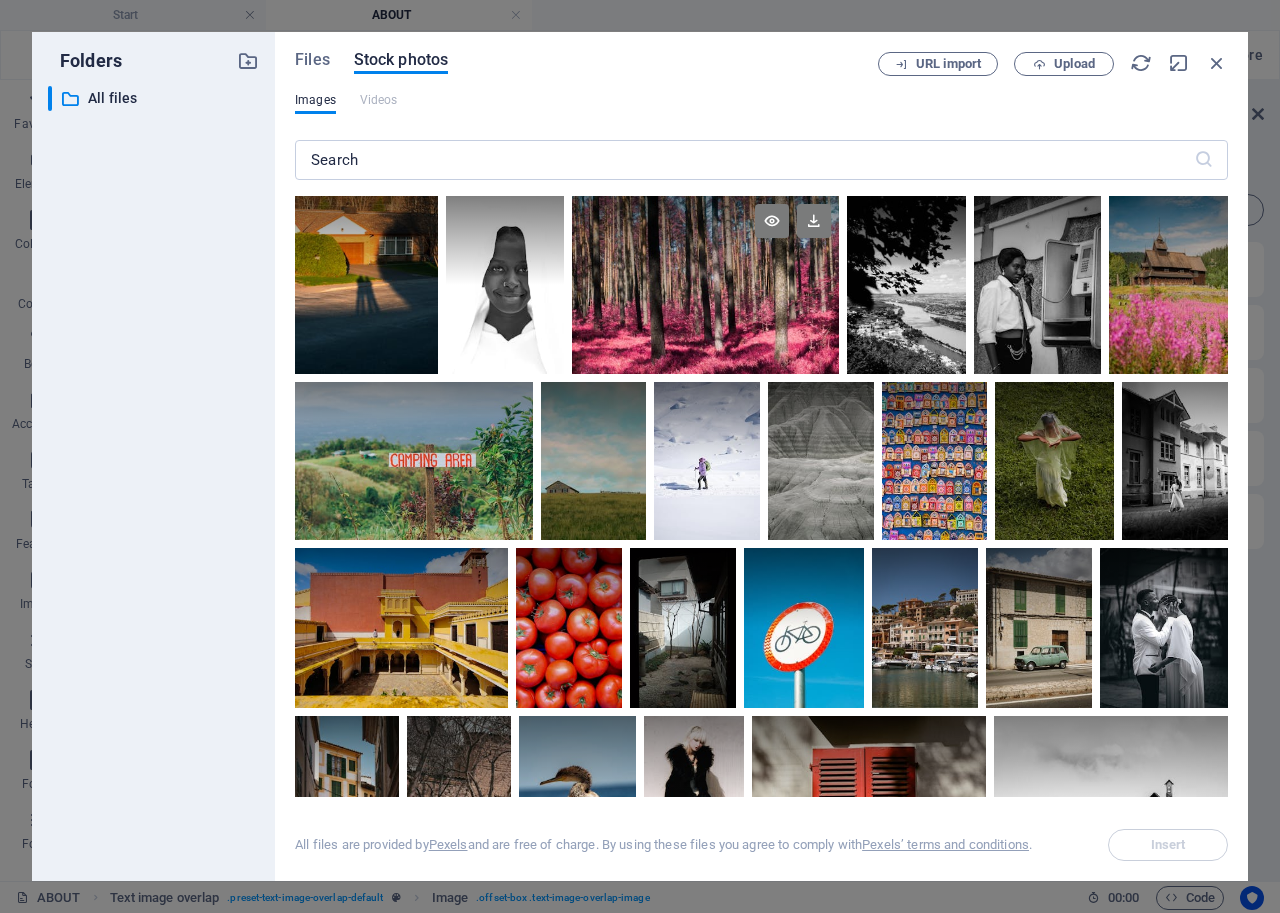 click at bounding box center [705, 240] 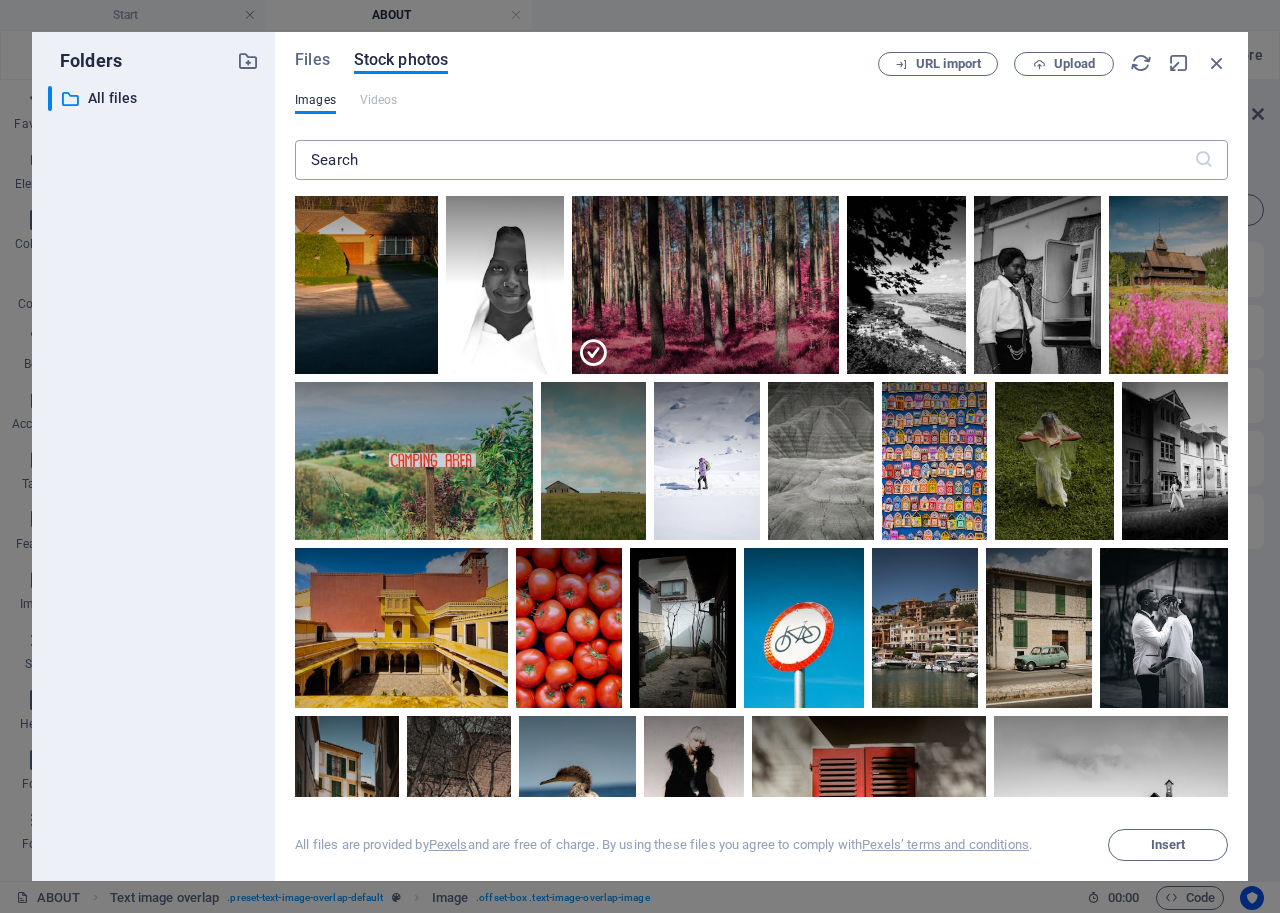 click at bounding box center (744, 160) 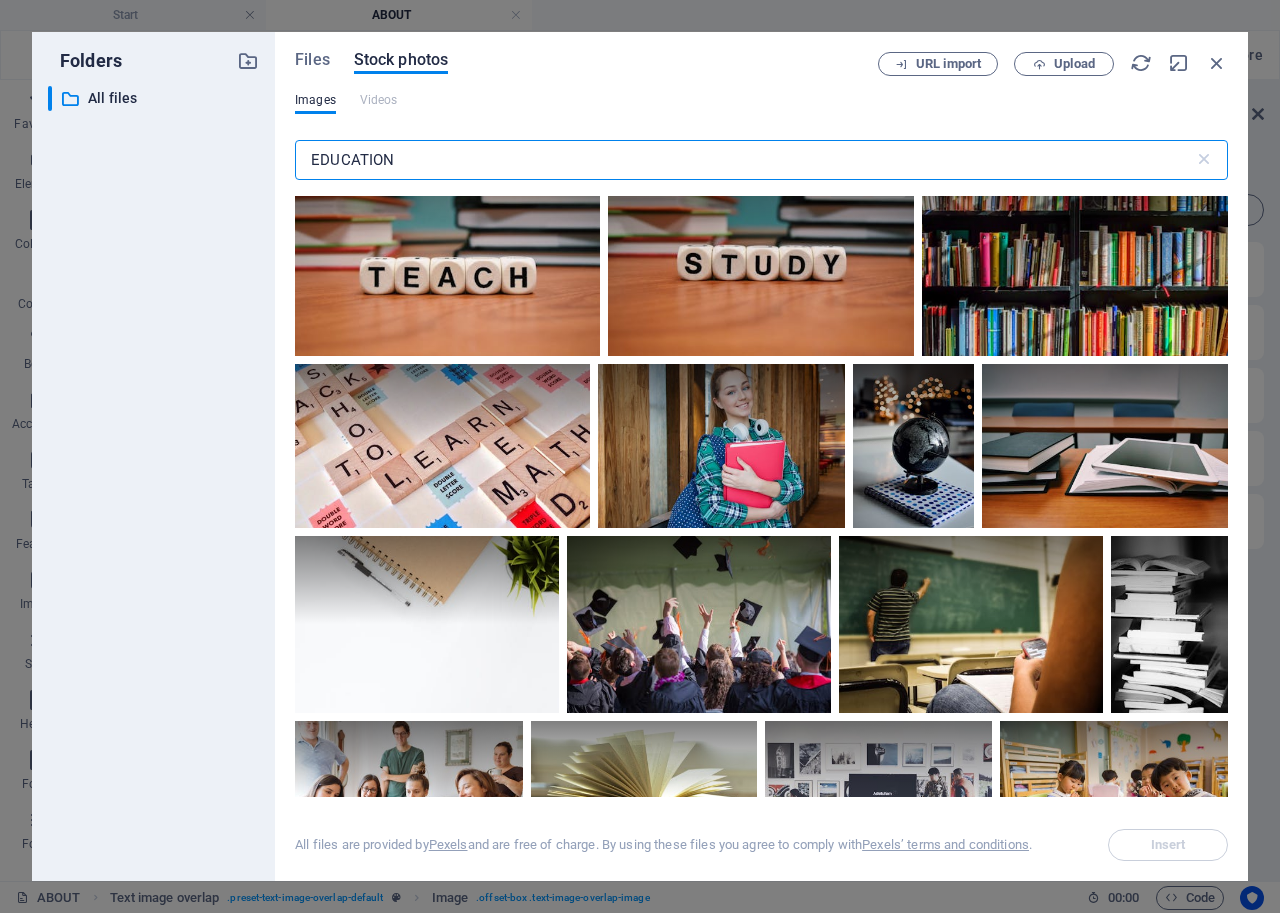 scroll, scrollTop: 0, scrollLeft: 0, axis: both 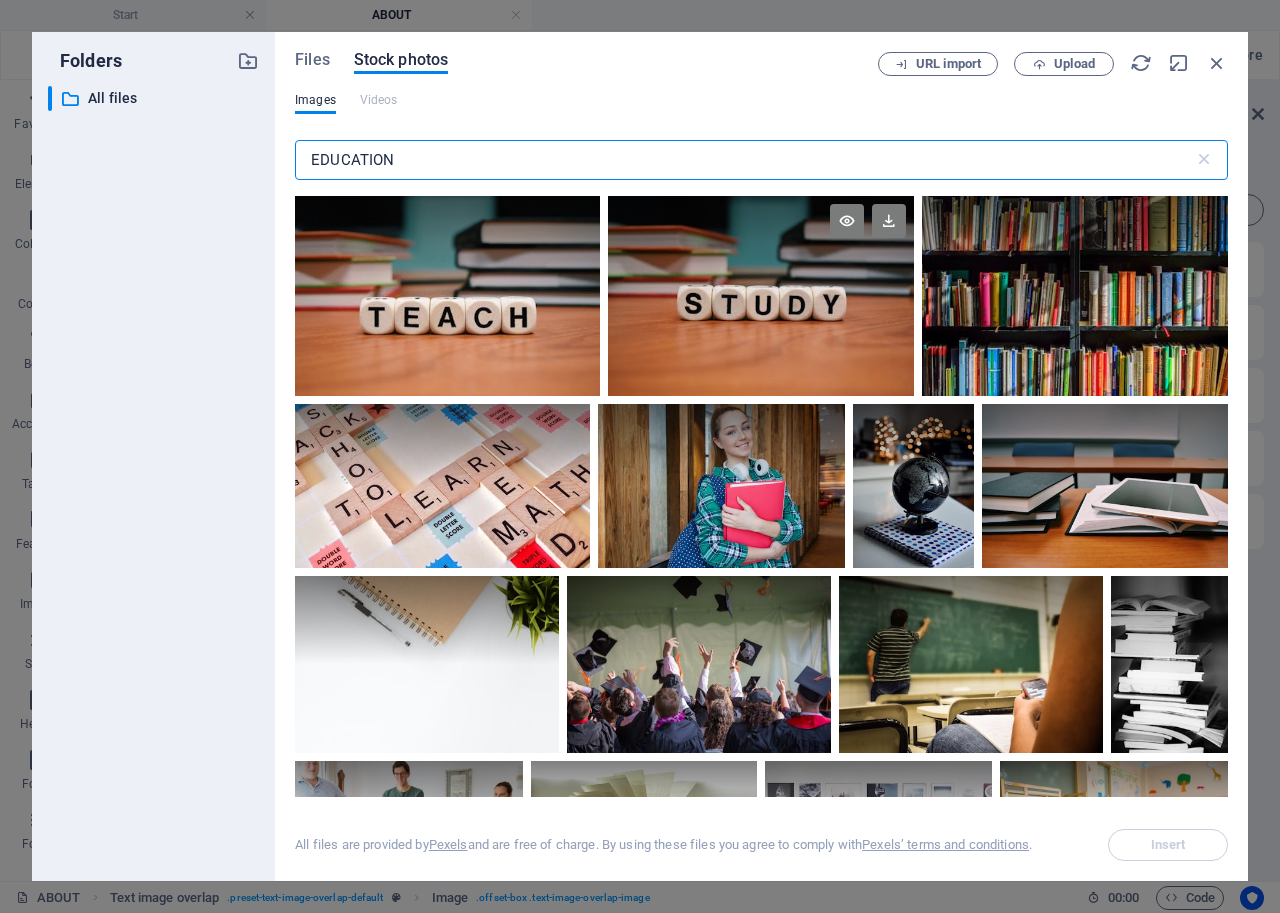 type on "EDUCATION" 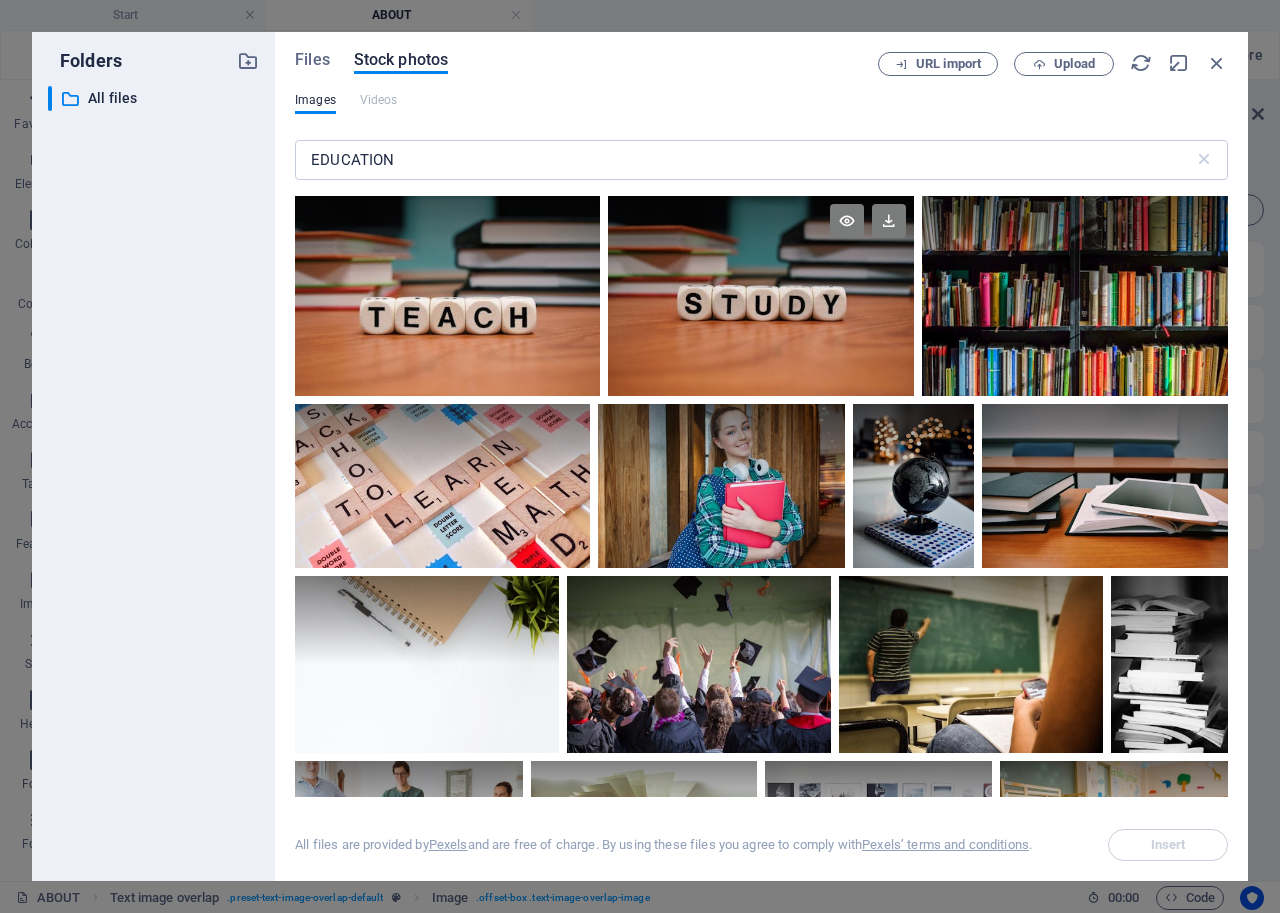 click at bounding box center [760, 296] 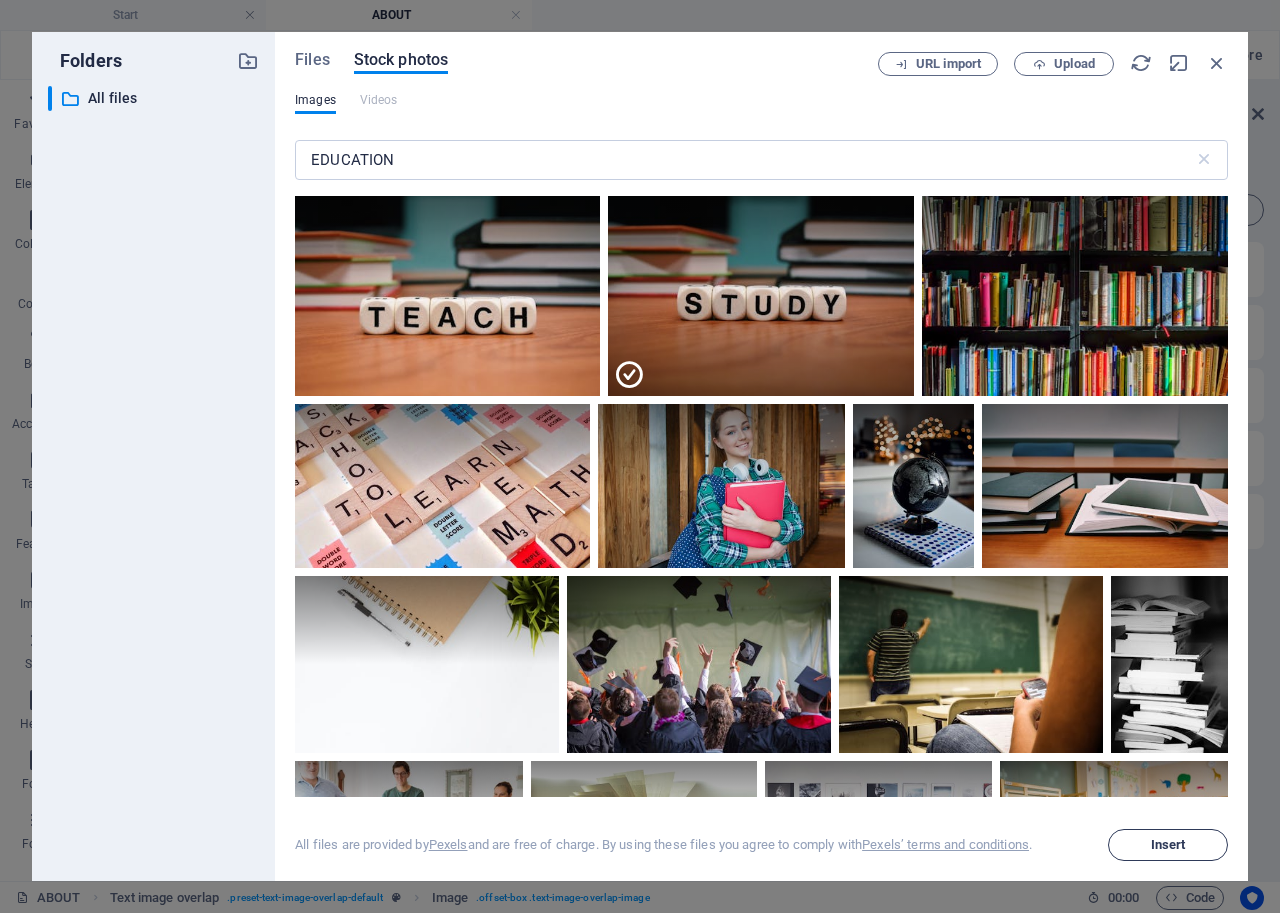 click on "Insert" at bounding box center (1168, 845) 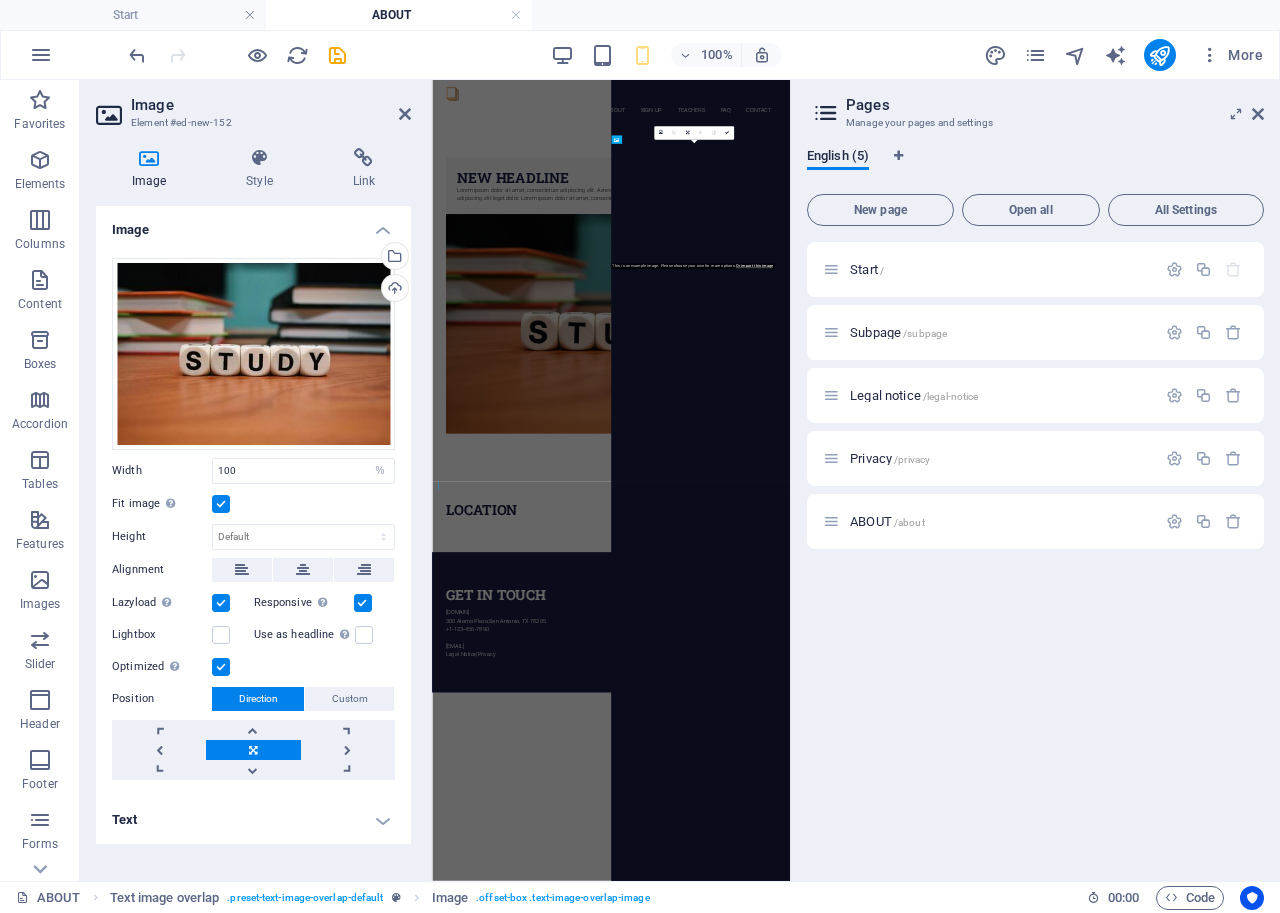 scroll, scrollTop: 0, scrollLeft: 0, axis: both 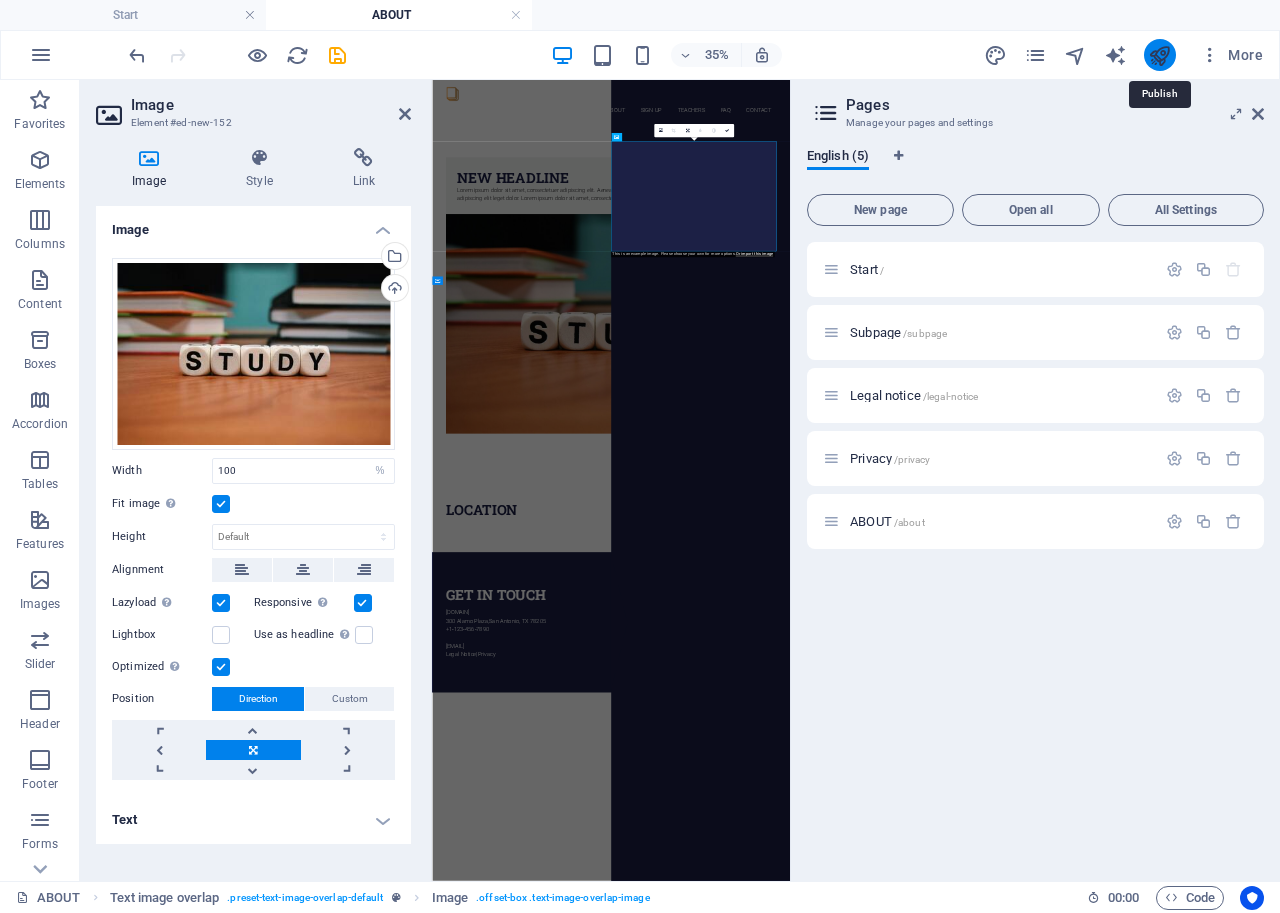 click at bounding box center (1159, 55) 